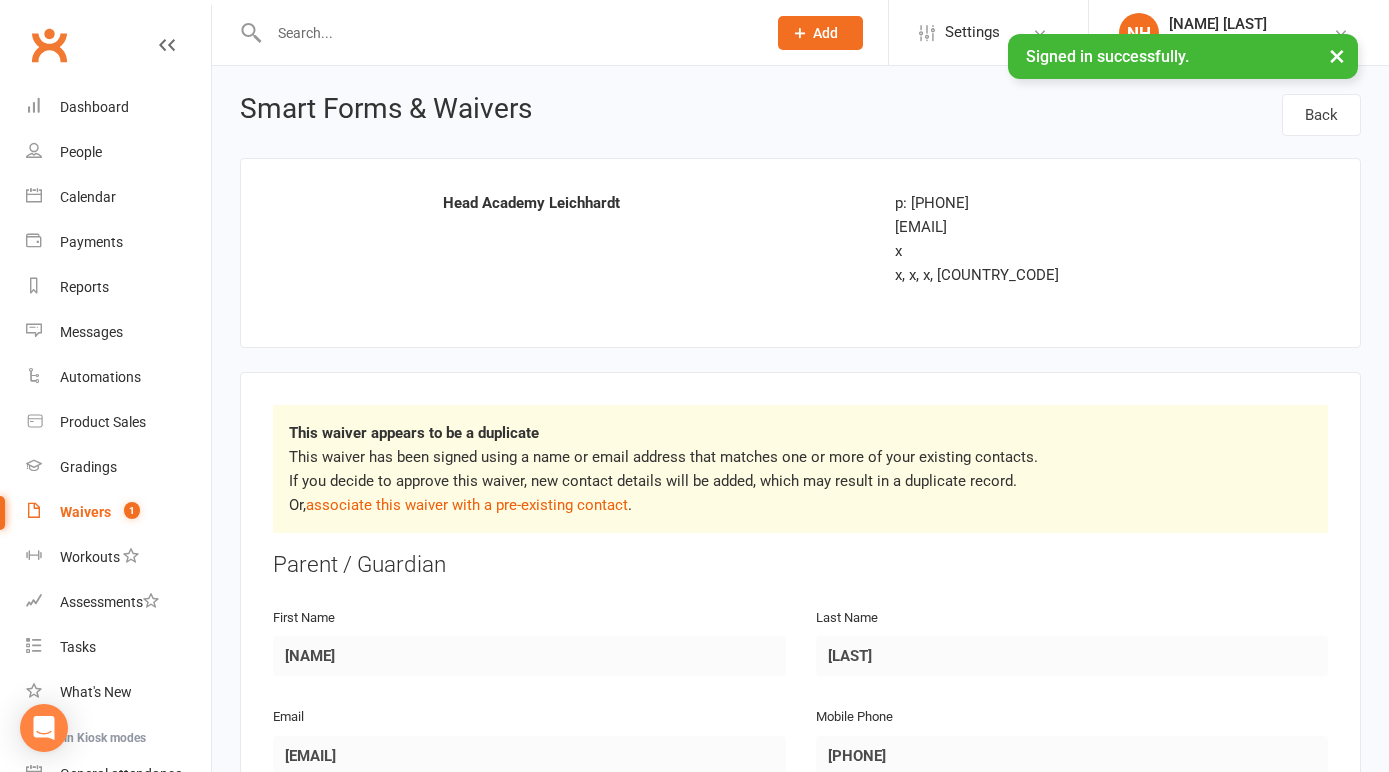 scroll, scrollTop: 0, scrollLeft: 0, axis: both 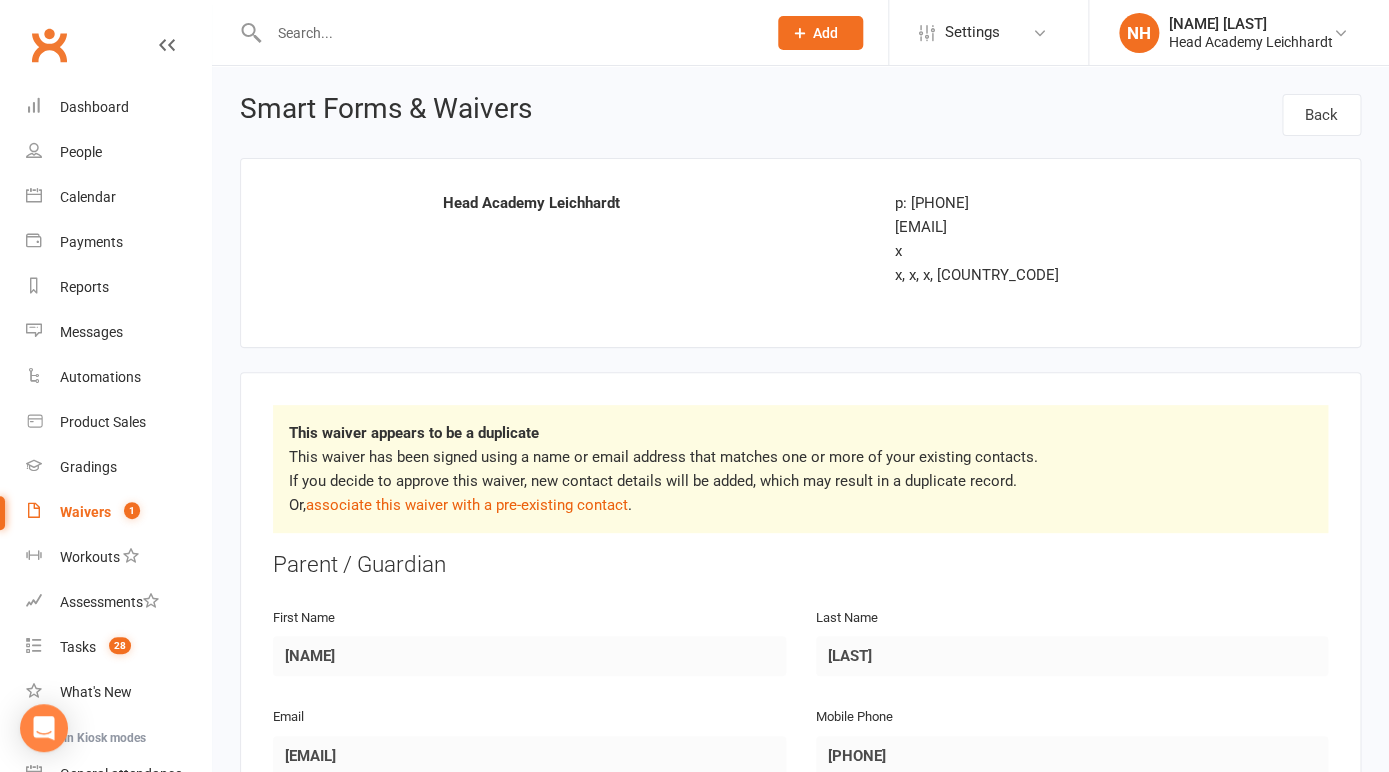 click on "Waivers" at bounding box center (85, 512) 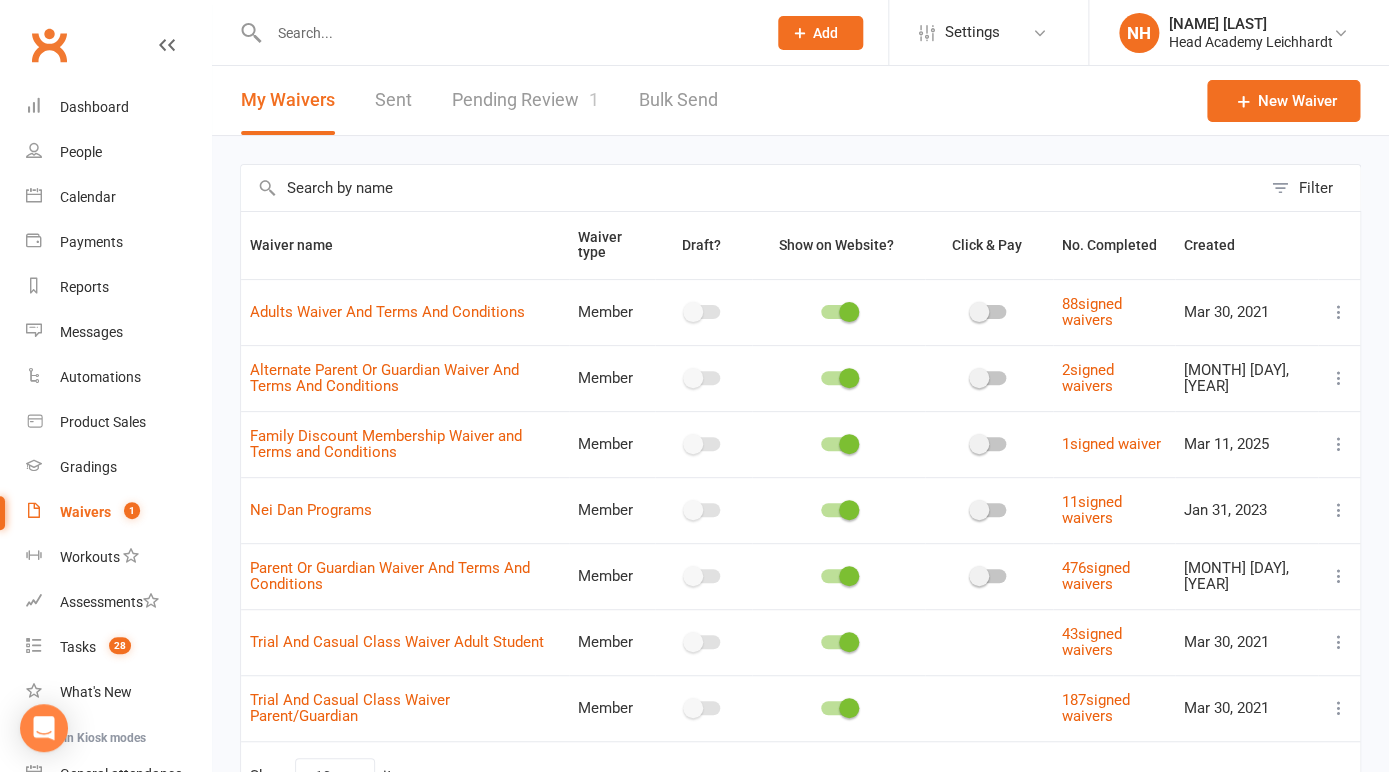 click on "Pending Review 1" at bounding box center [525, 100] 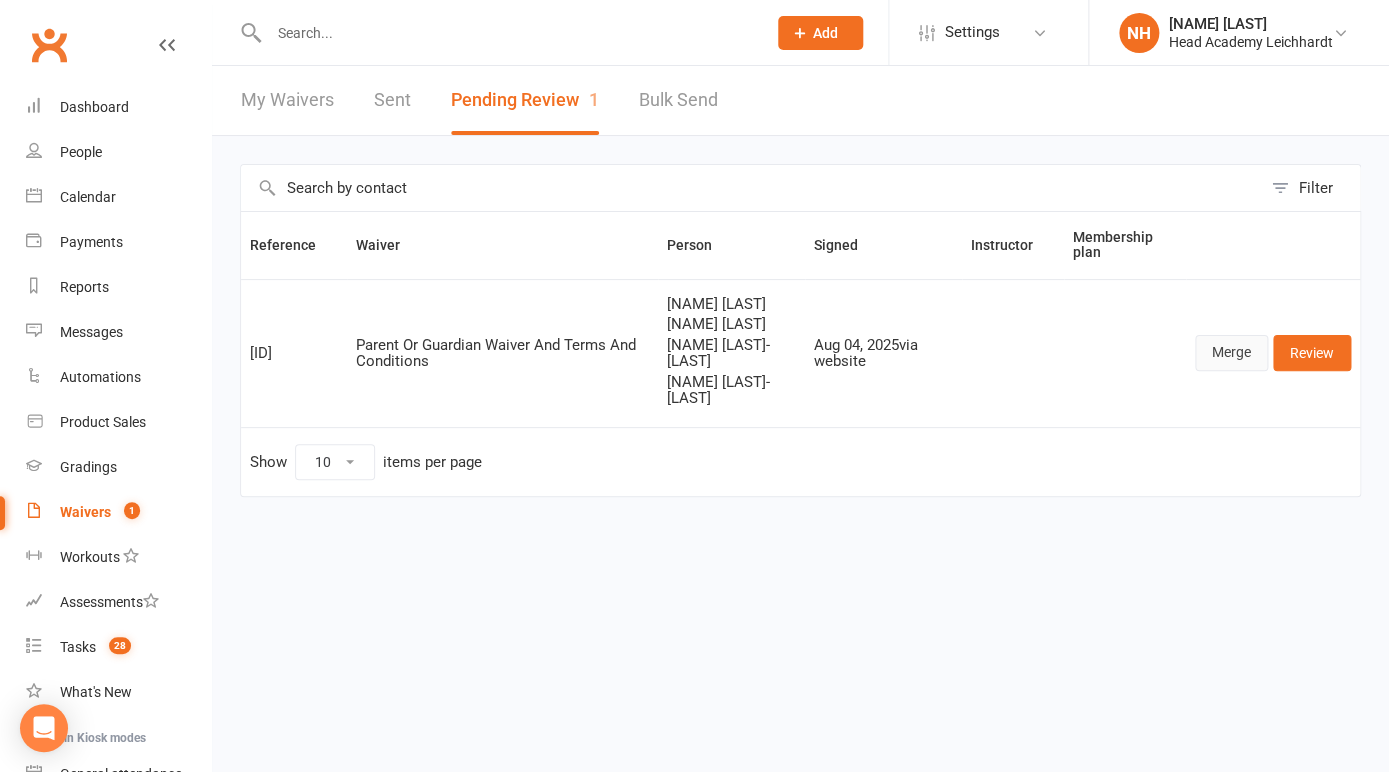 click on "Merge" at bounding box center (1231, 353) 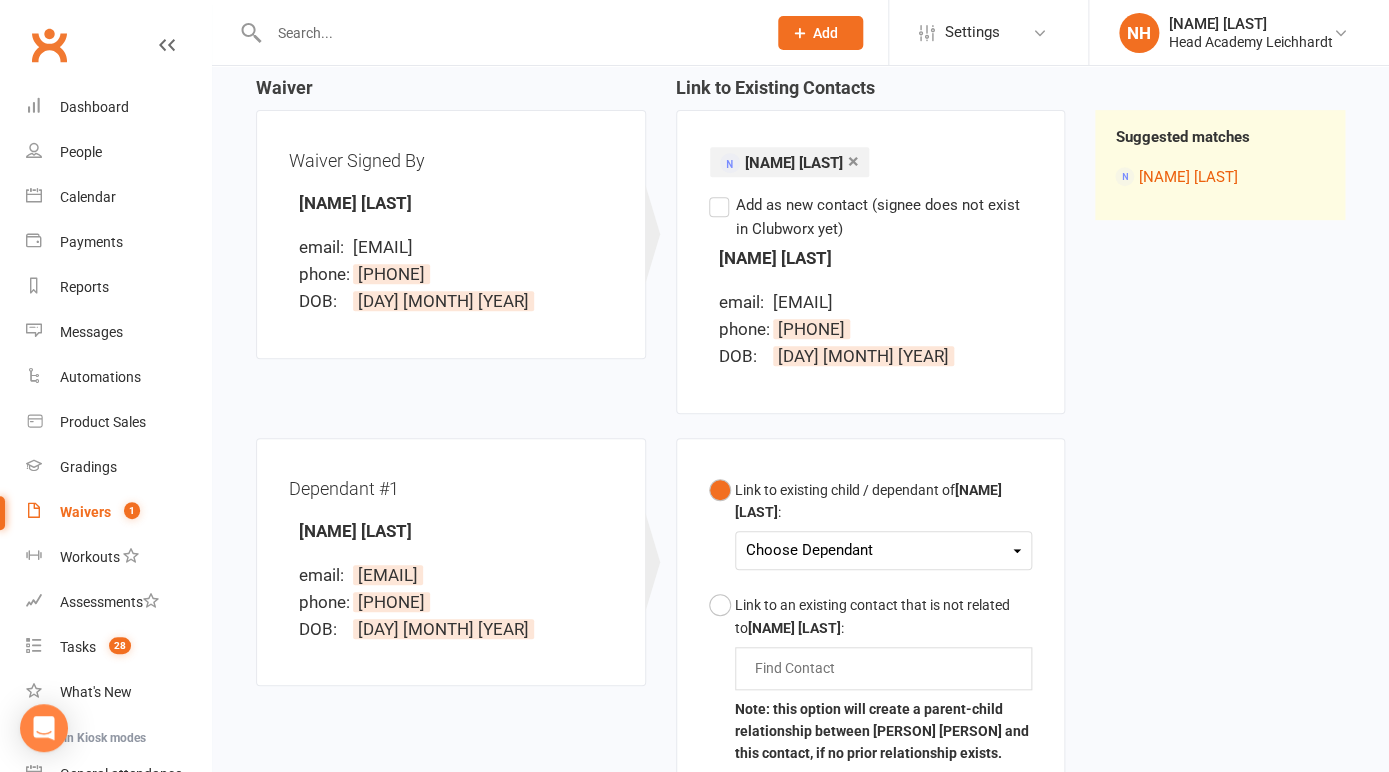 scroll, scrollTop: 0, scrollLeft: 0, axis: both 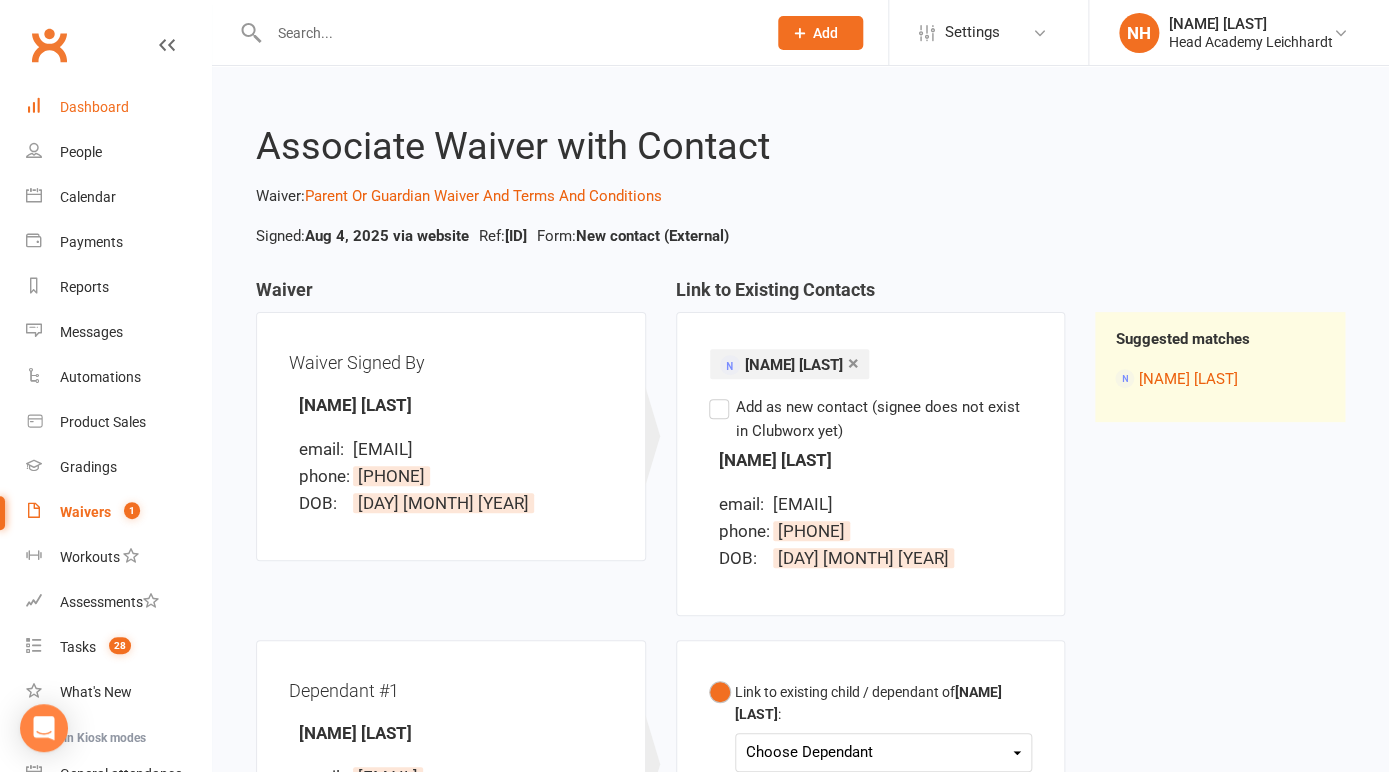 click on "Dashboard" at bounding box center [94, 107] 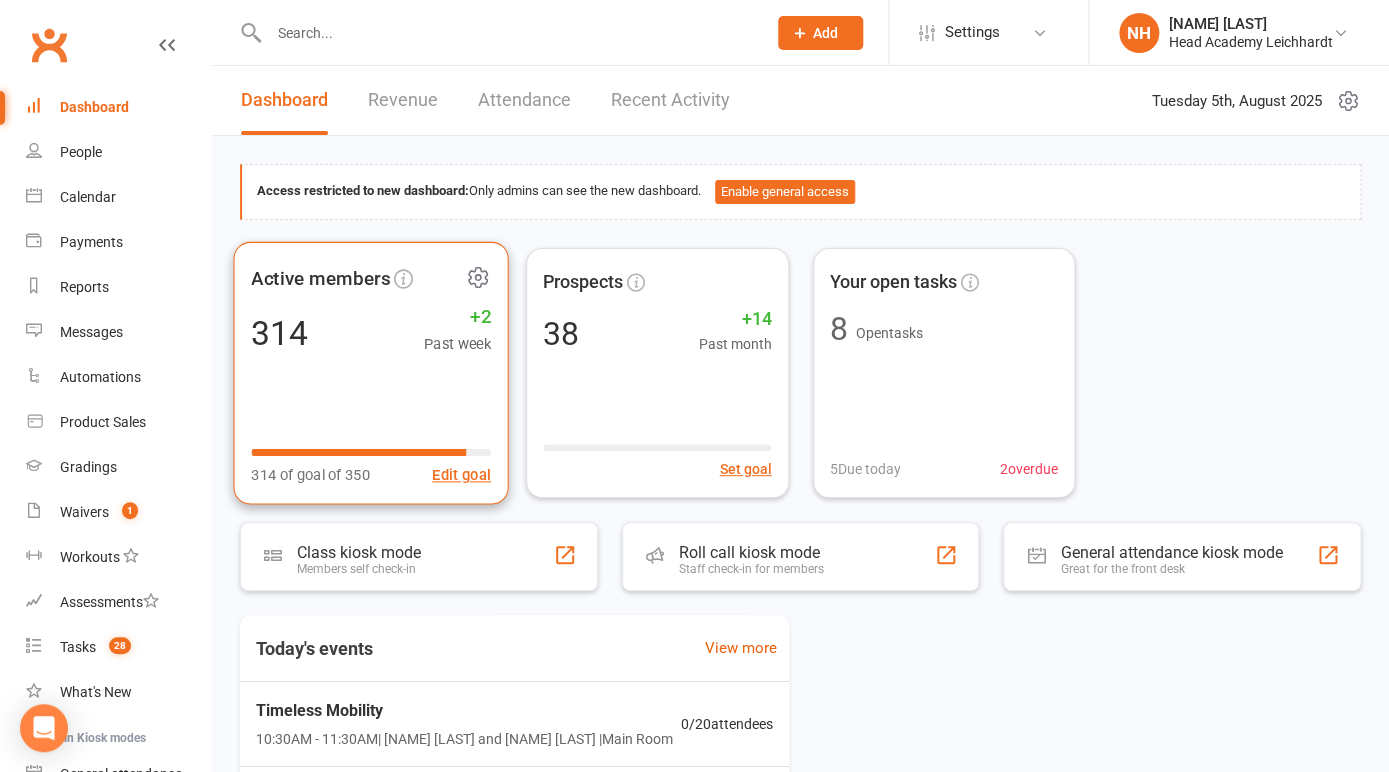 click on "Active members   314 +2 Past week 314 of goal of 350 Edit goal" at bounding box center [370, 372] 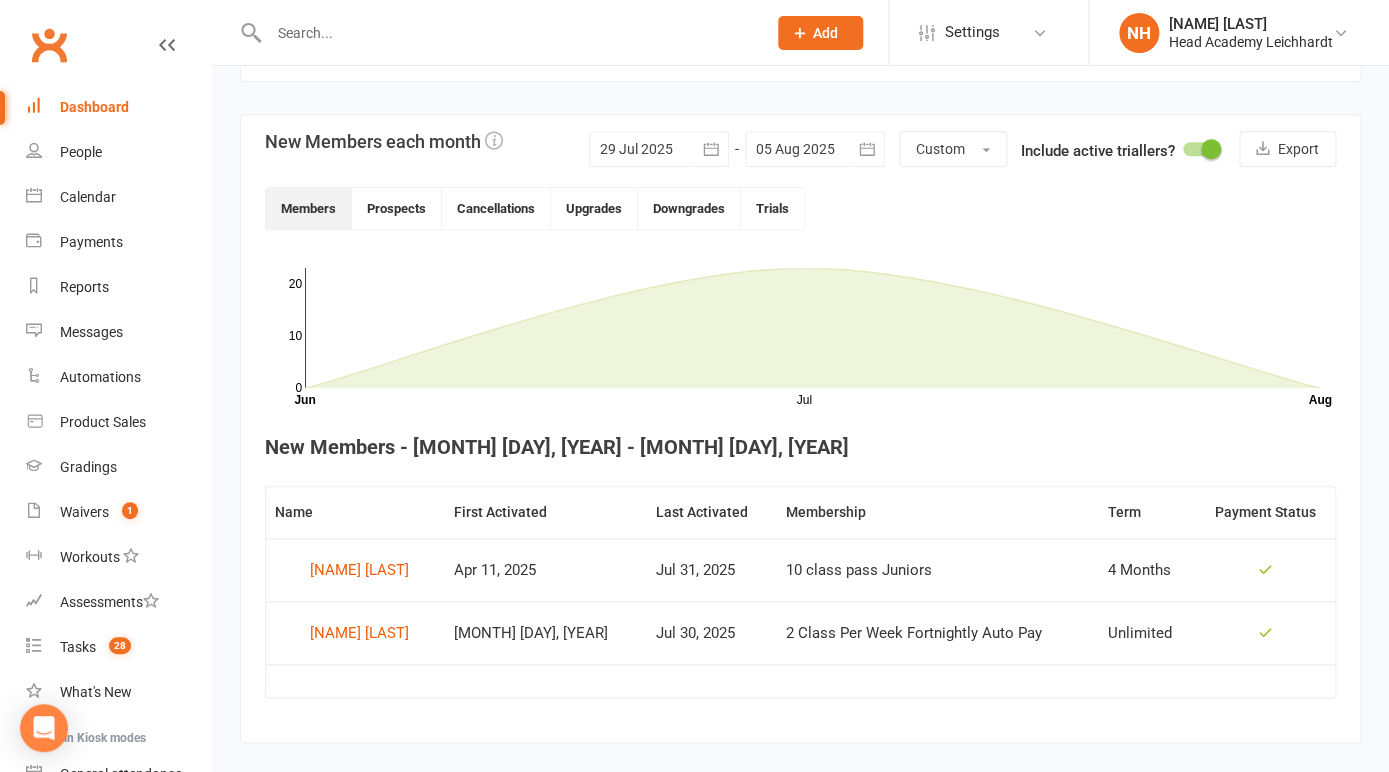 scroll, scrollTop: 463, scrollLeft: 0, axis: vertical 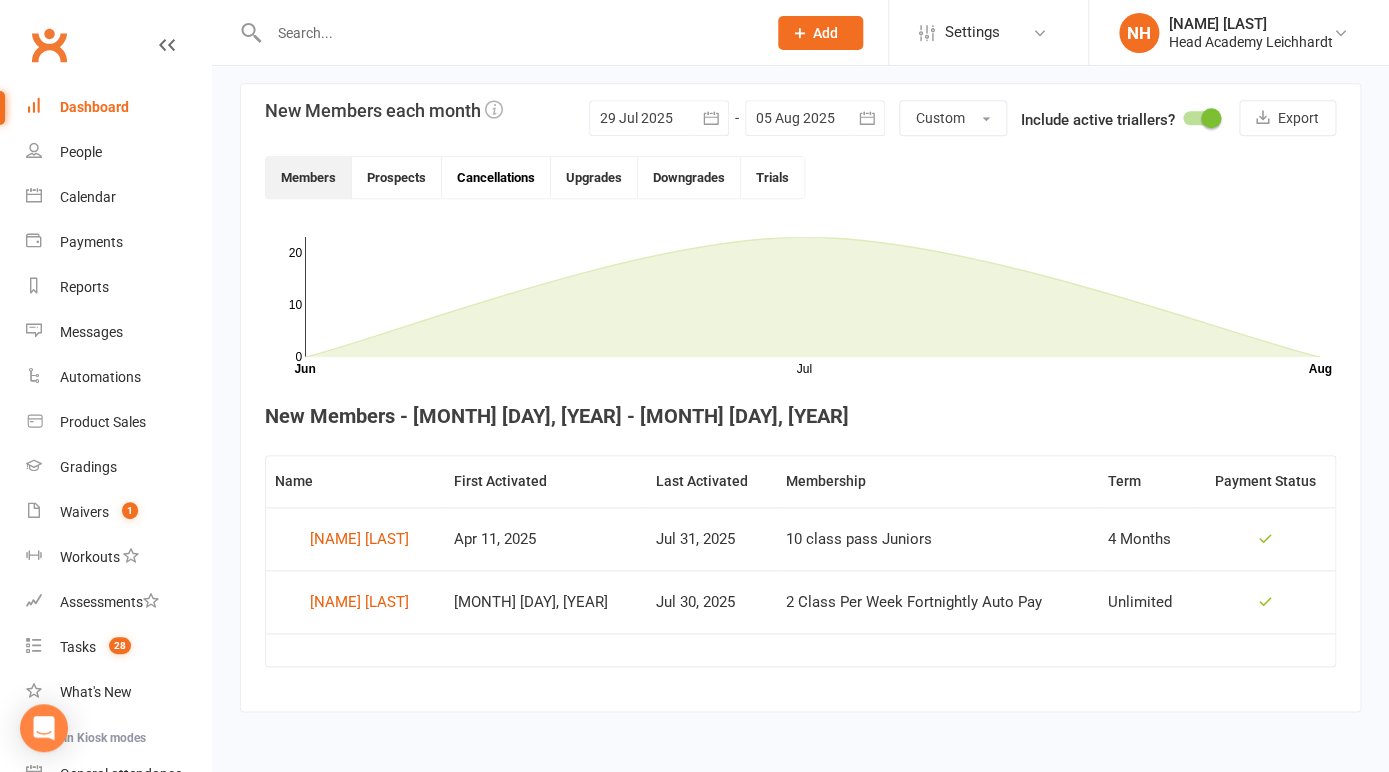 click on "Cancellations" at bounding box center [496, 177] 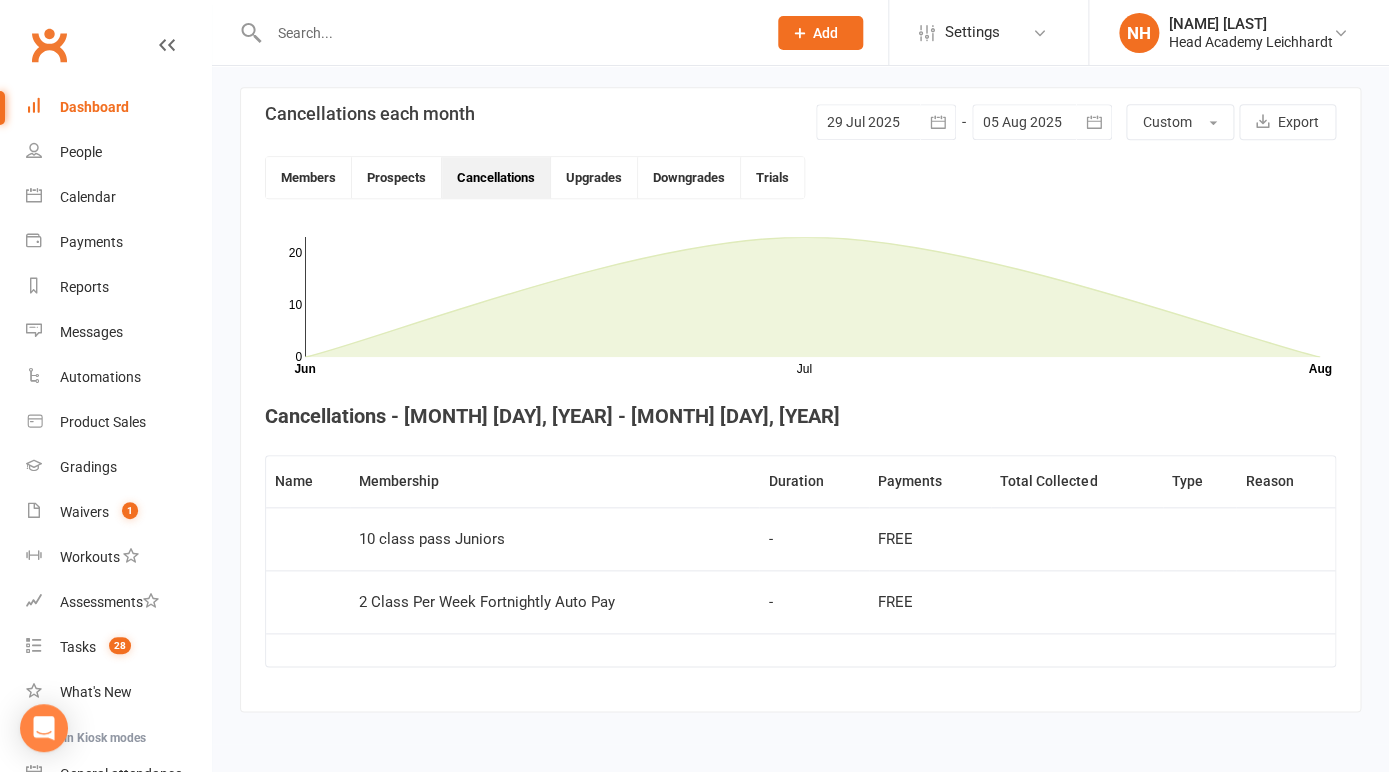 scroll, scrollTop: 459, scrollLeft: 0, axis: vertical 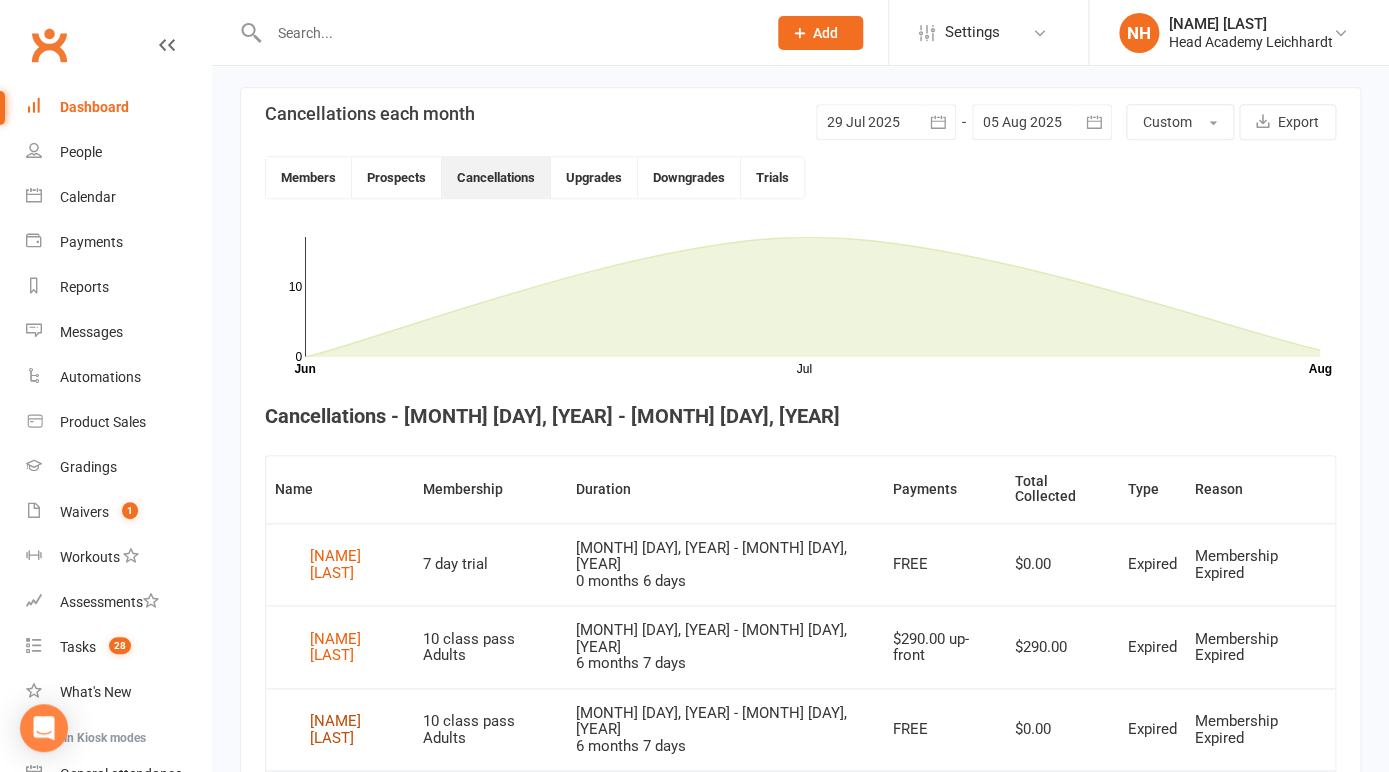 click on "[NAME] [LAST]" at bounding box center (357, 729) 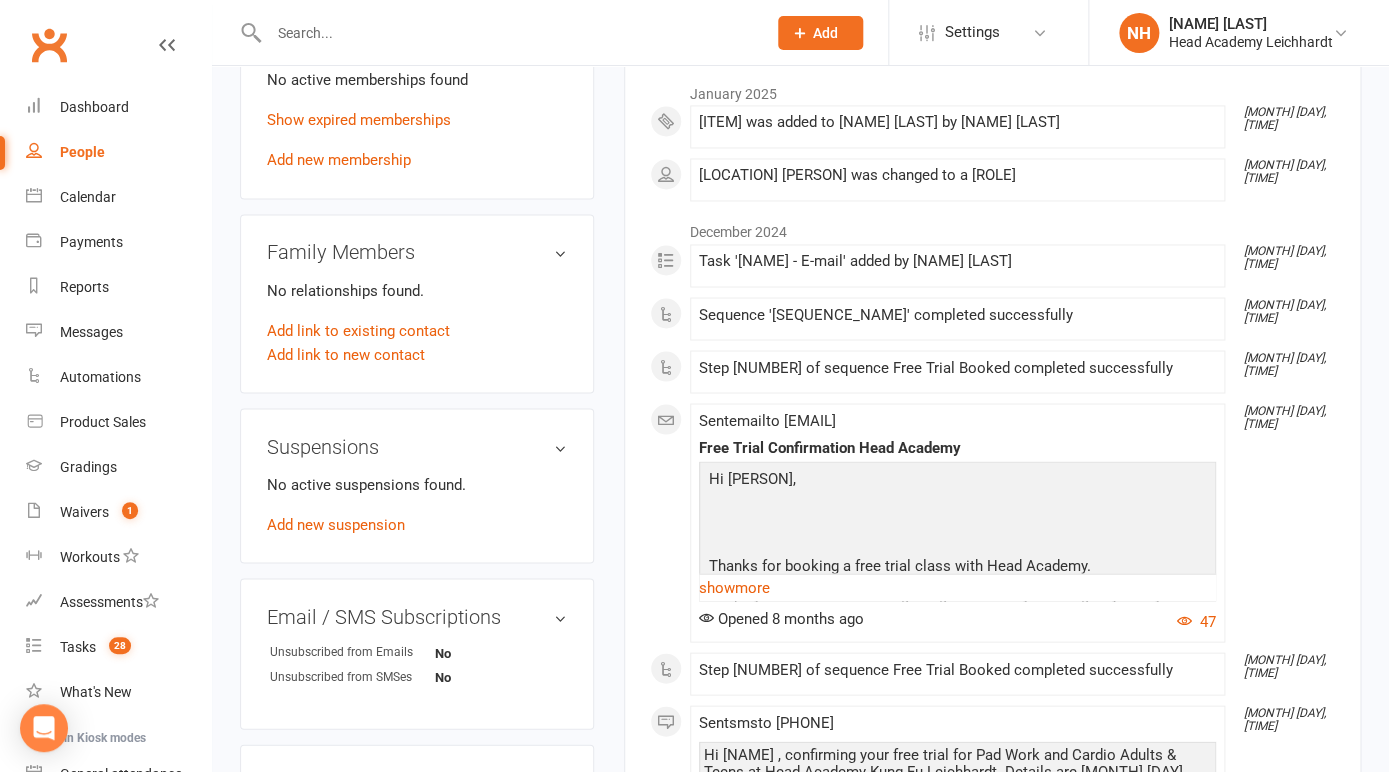 scroll, scrollTop: 0, scrollLeft: 0, axis: both 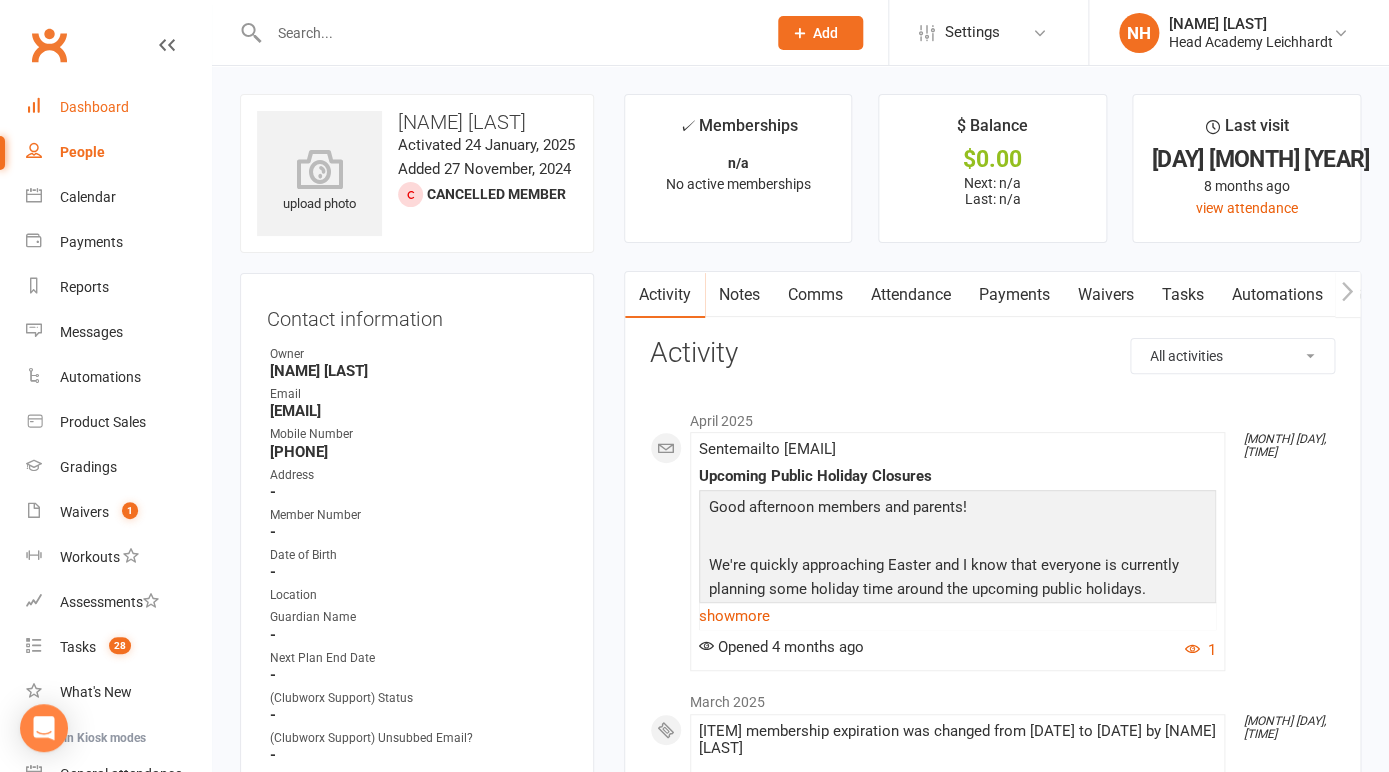click on "Dashboard" at bounding box center [94, 107] 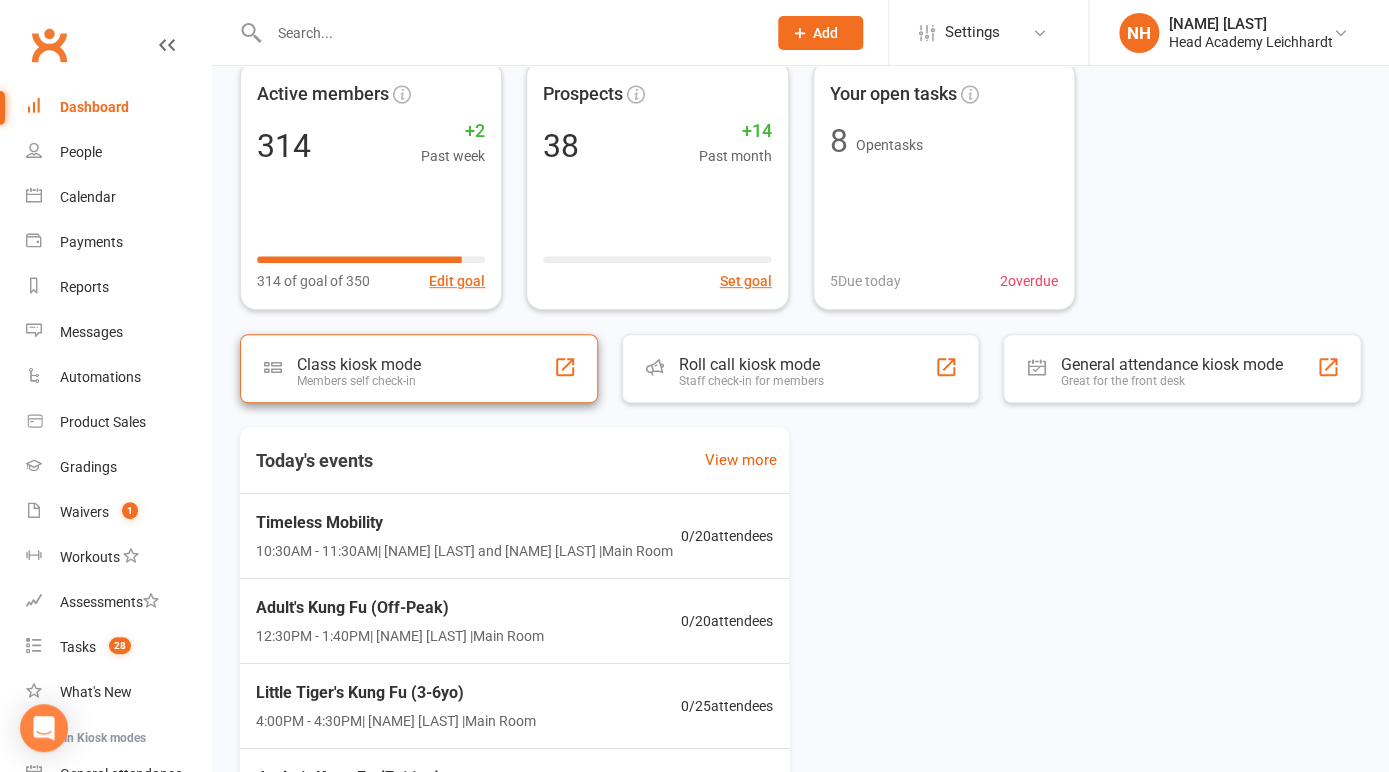 scroll, scrollTop: 196, scrollLeft: 0, axis: vertical 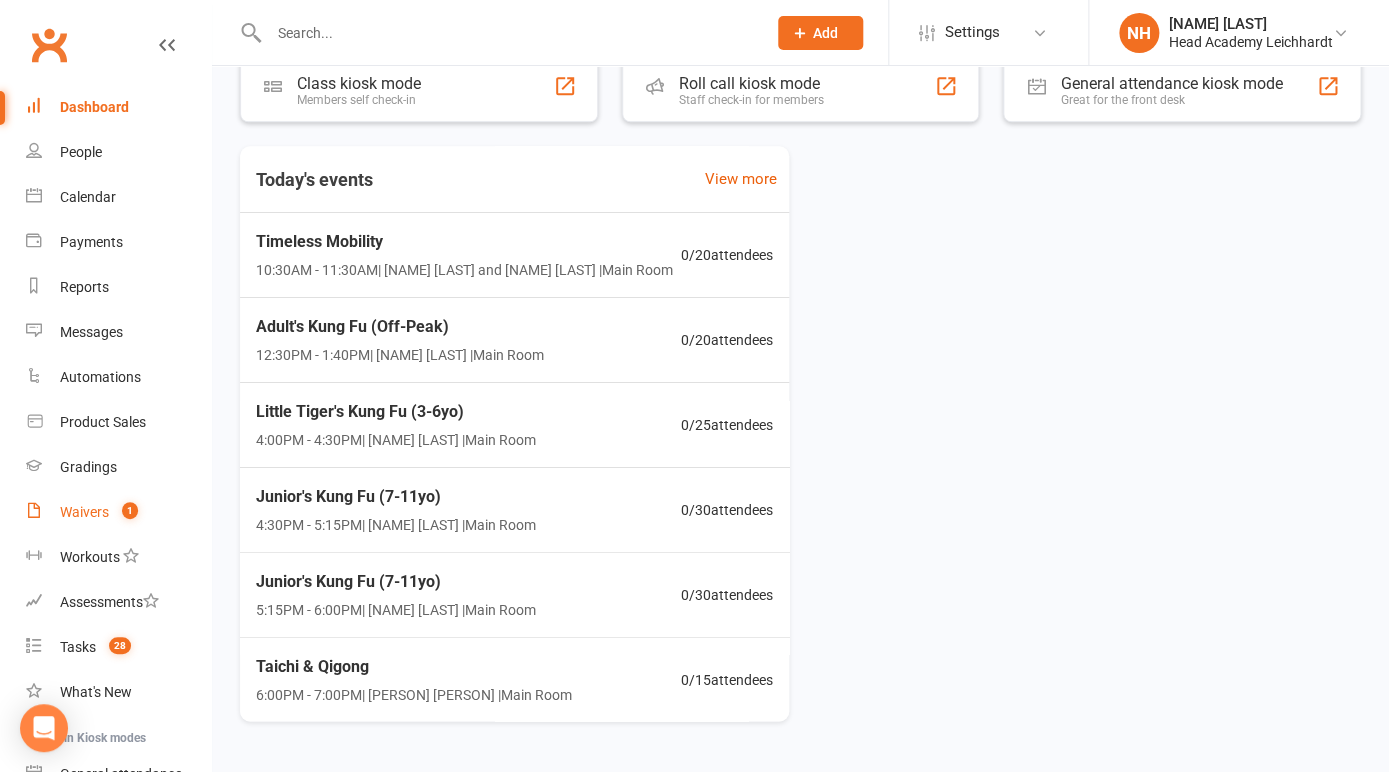 click on "Waivers" at bounding box center (84, 512) 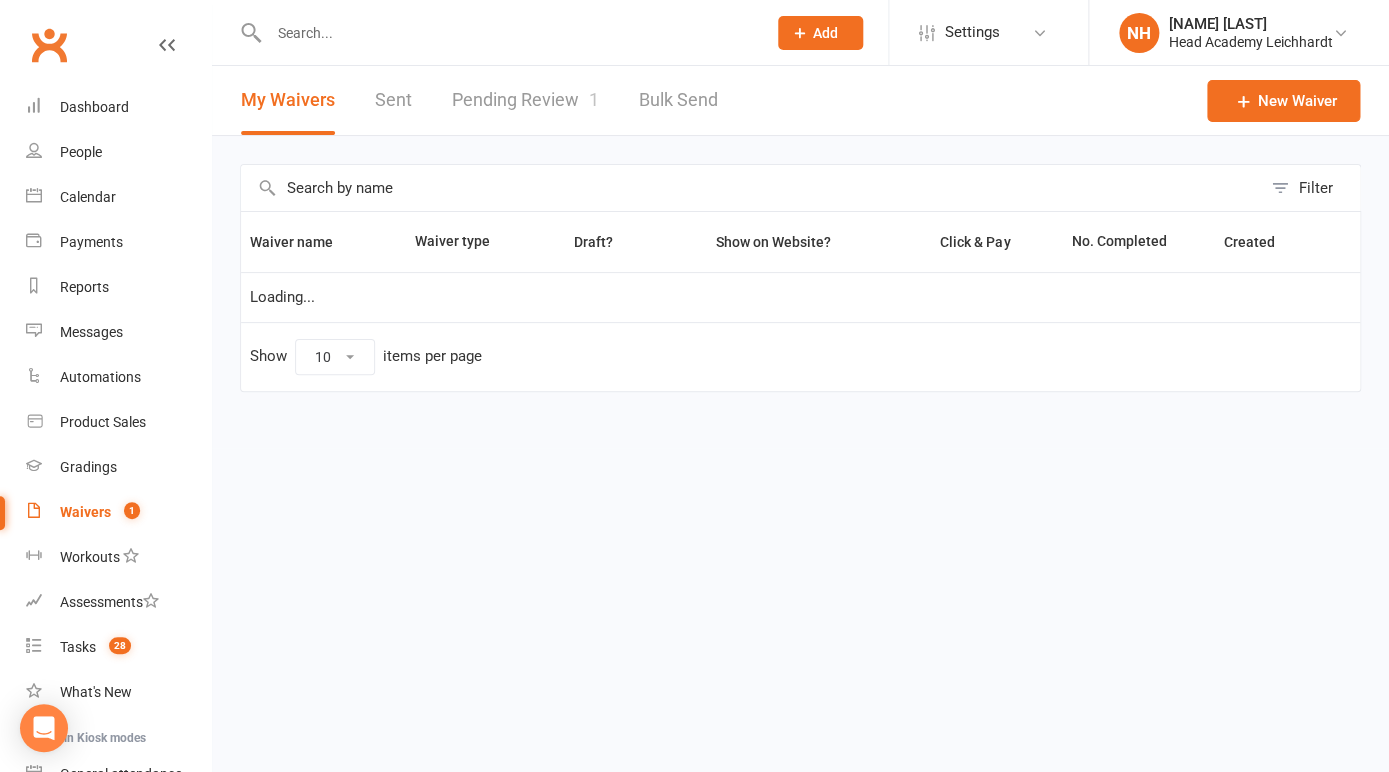 scroll, scrollTop: 0, scrollLeft: 0, axis: both 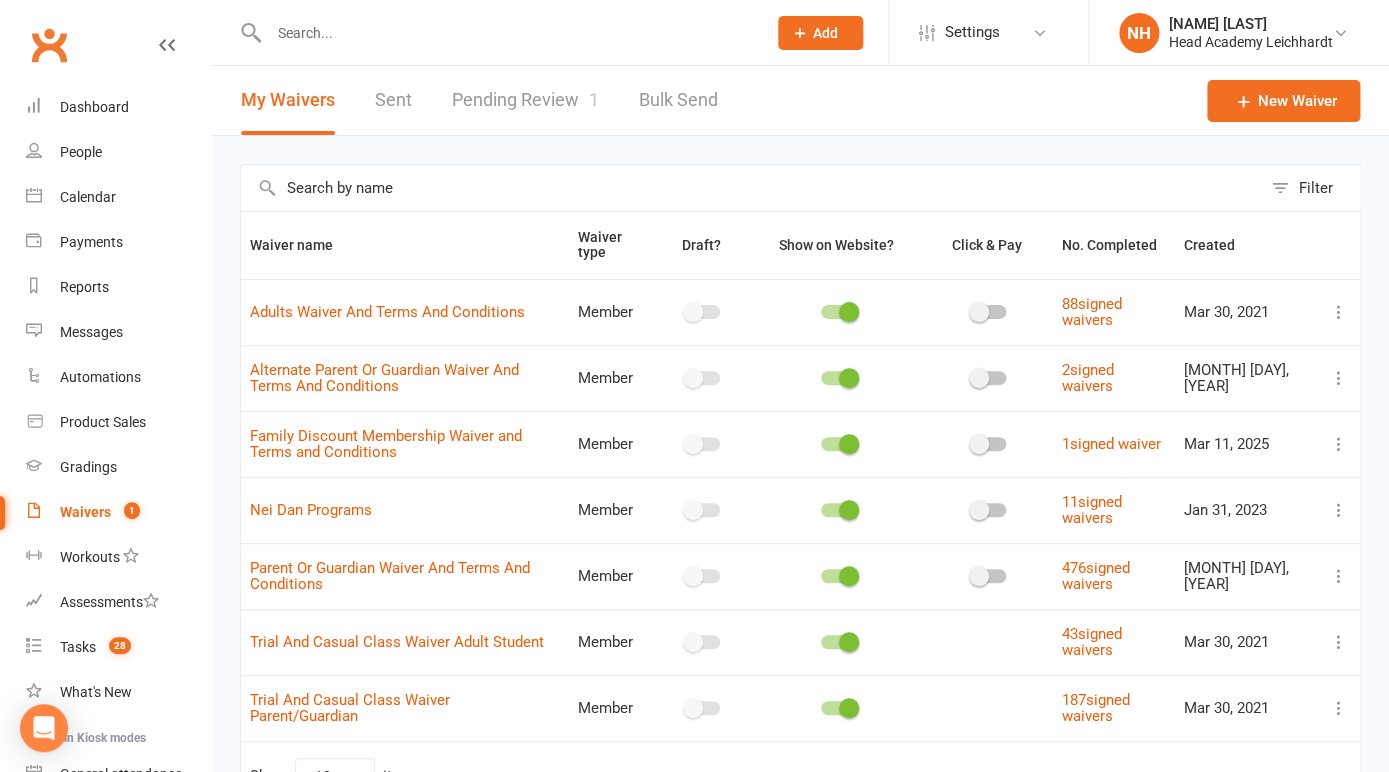 click on "Pending Review 1" at bounding box center (525, 100) 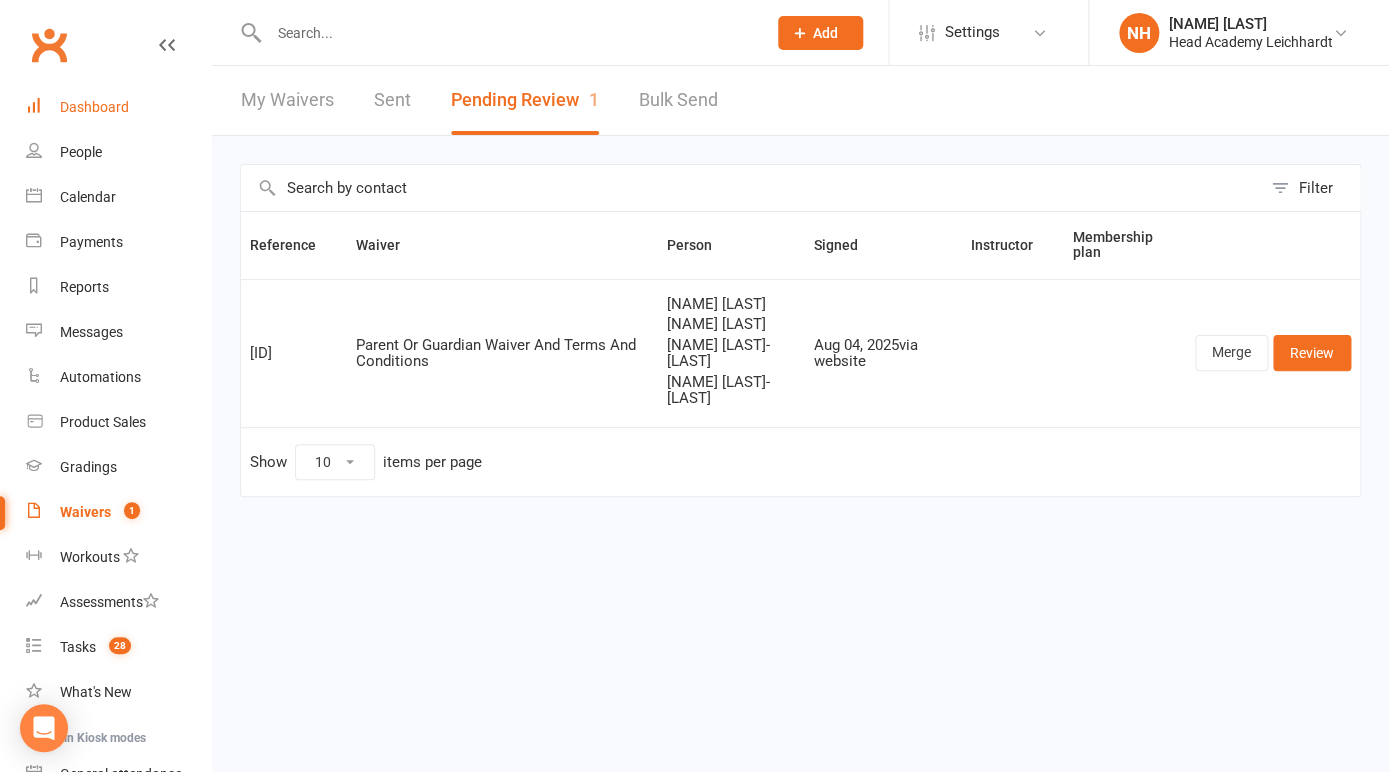 click on "Dashboard" at bounding box center [94, 107] 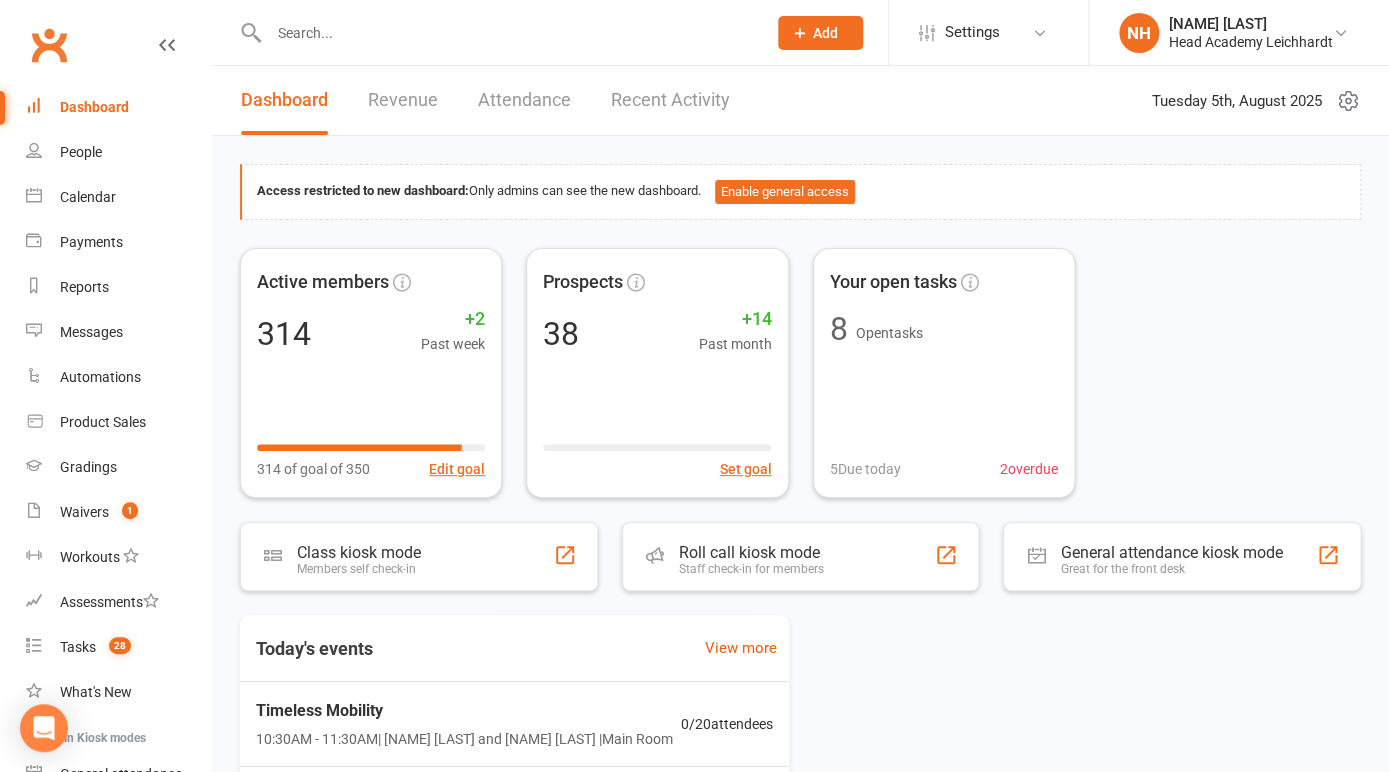 click at bounding box center (507, 33) 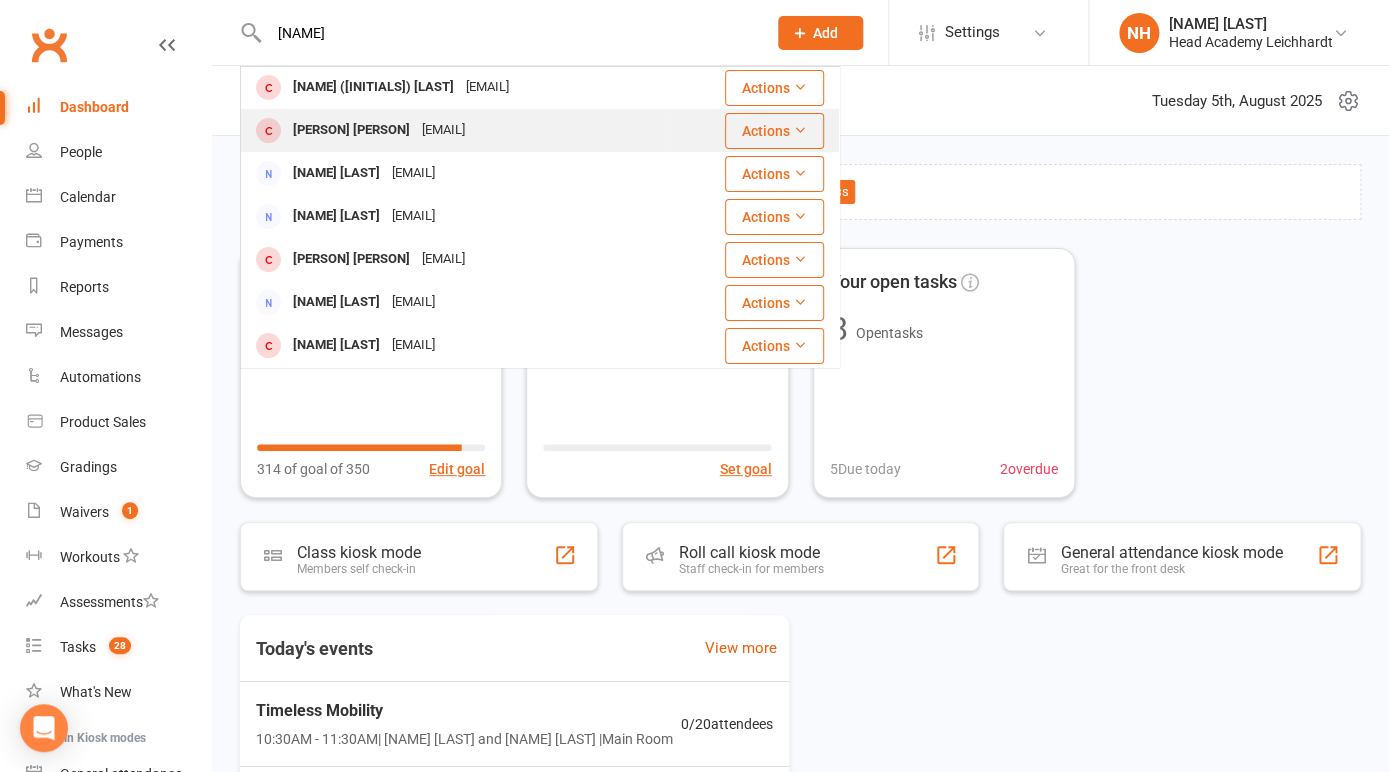 scroll, scrollTop: 0, scrollLeft: 0, axis: both 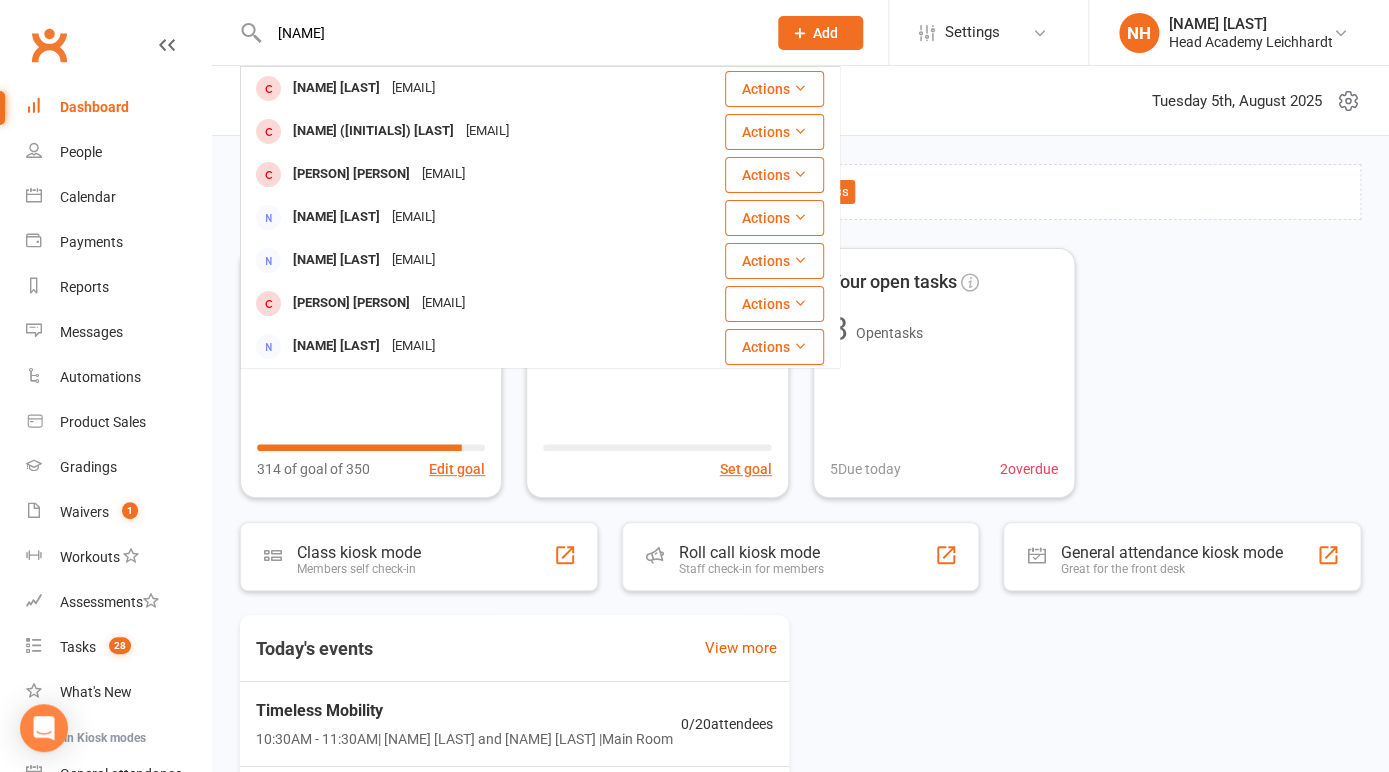 drag, startPoint x: 331, startPoint y: 37, endPoint x: 201, endPoint y: 12, distance: 132.38202 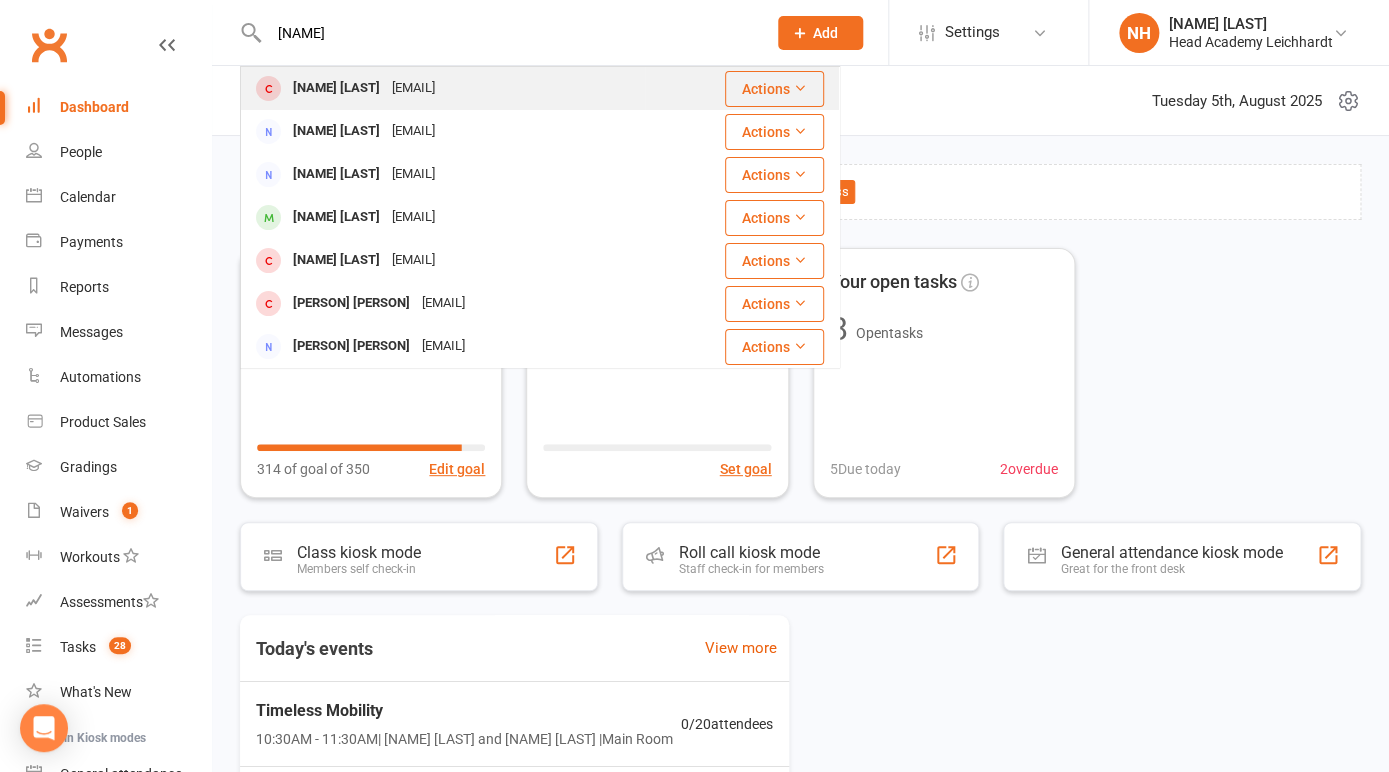 type on "[NAME]" 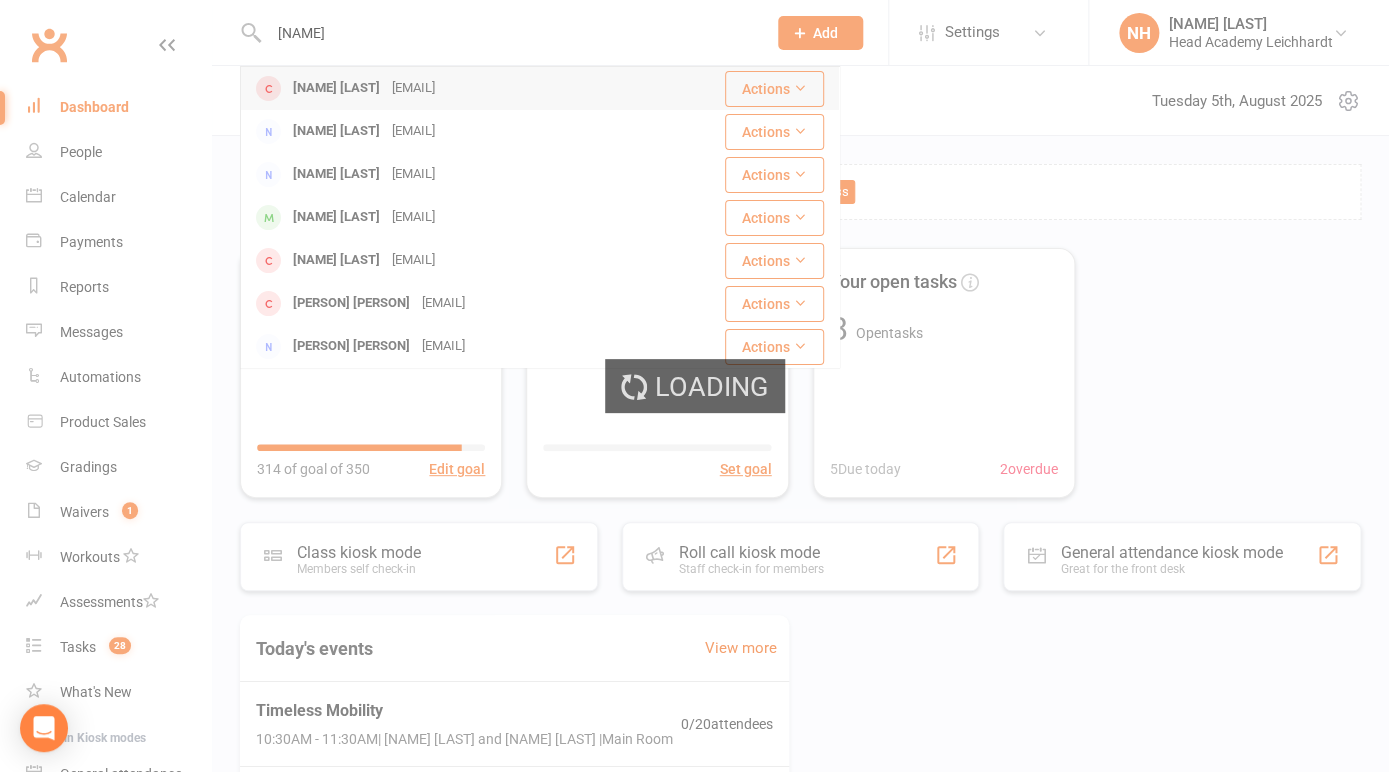 type 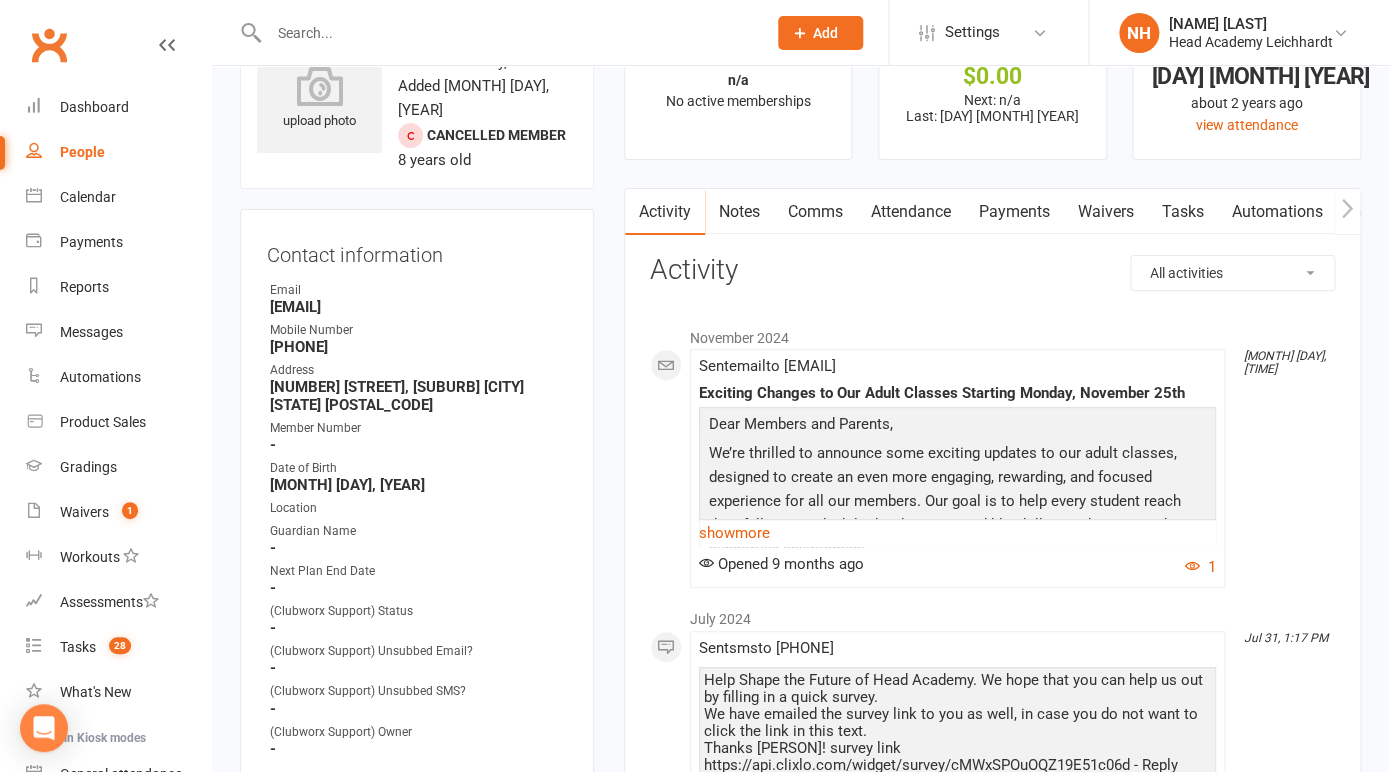 scroll, scrollTop: 0, scrollLeft: 0, axis: both 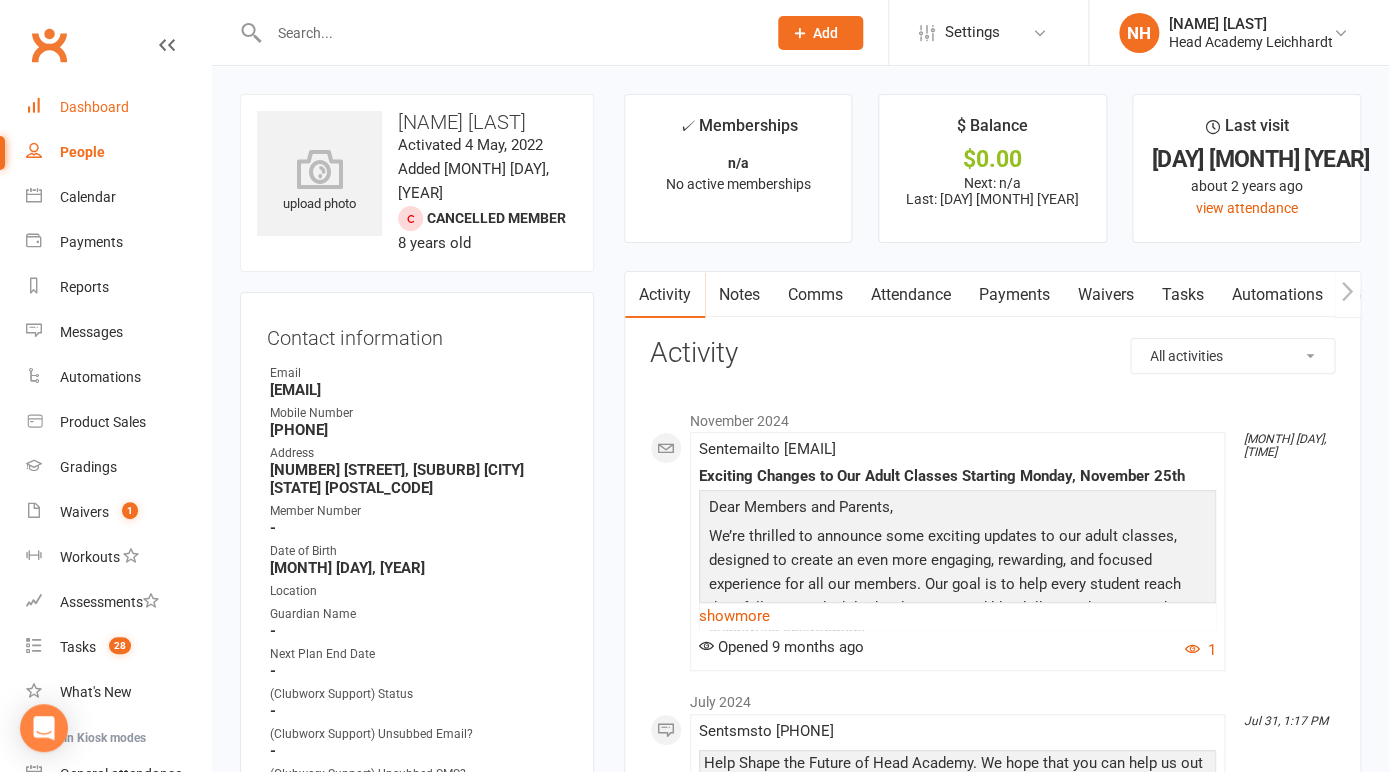 click on "Dashboard" at bounding box center (94, 107) 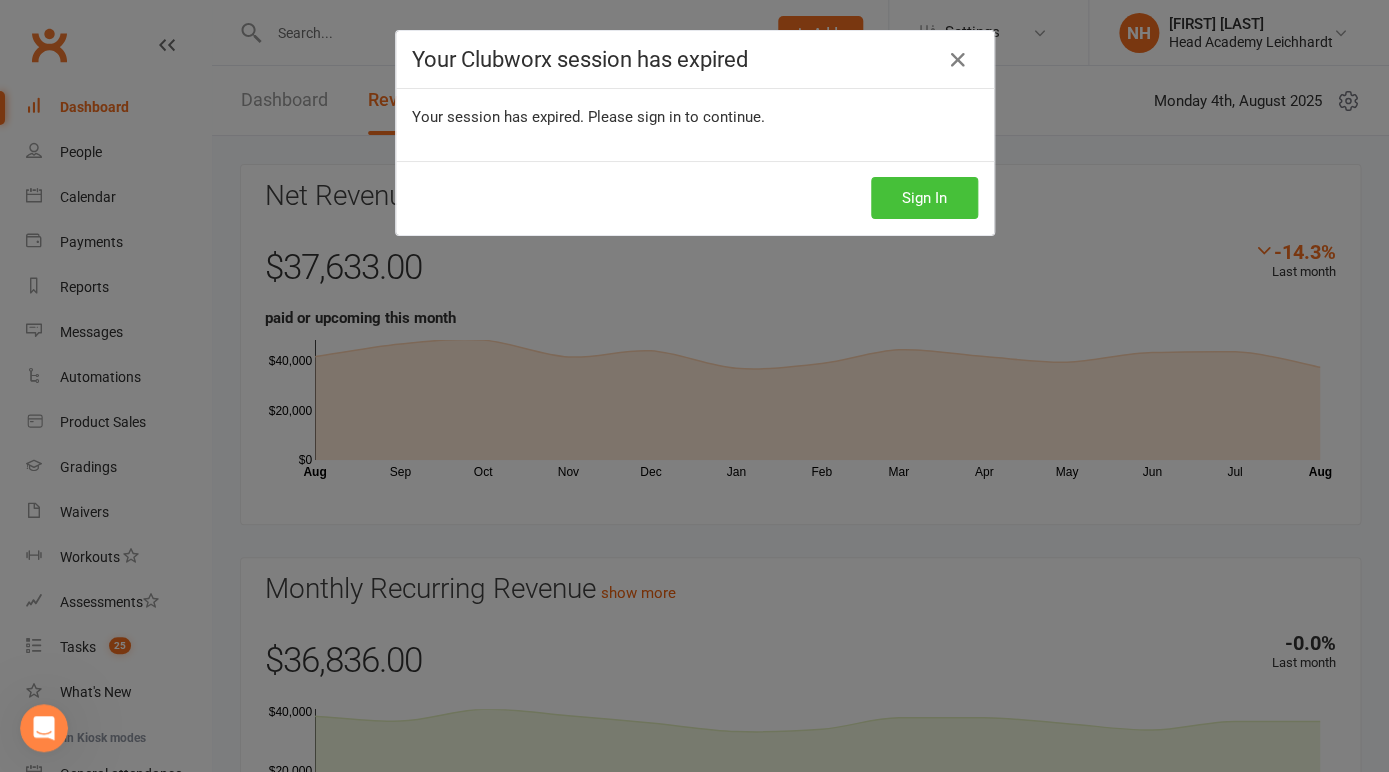 scroll, scrollTop: 0, scrollLeft: 0, axis: both 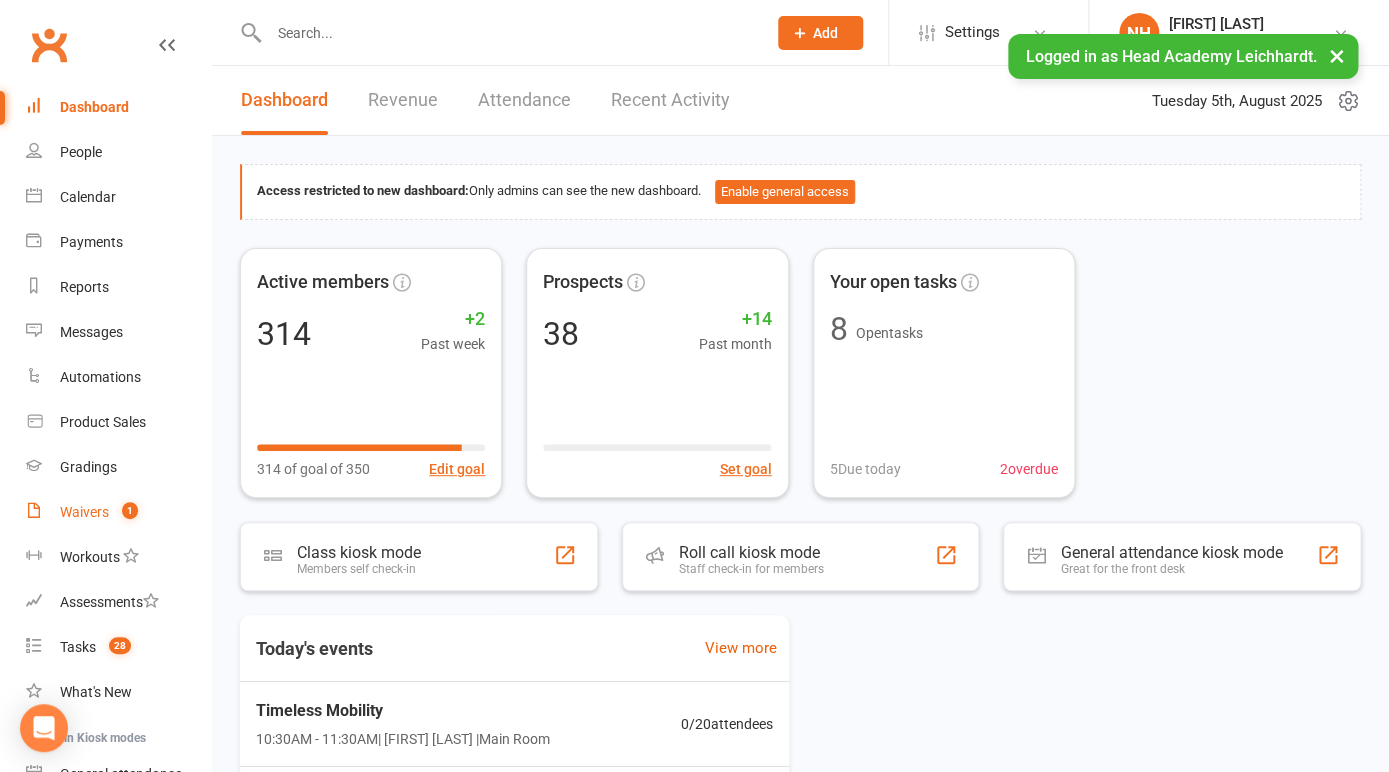 click on "Waivers" at bounding box center [84, 512] 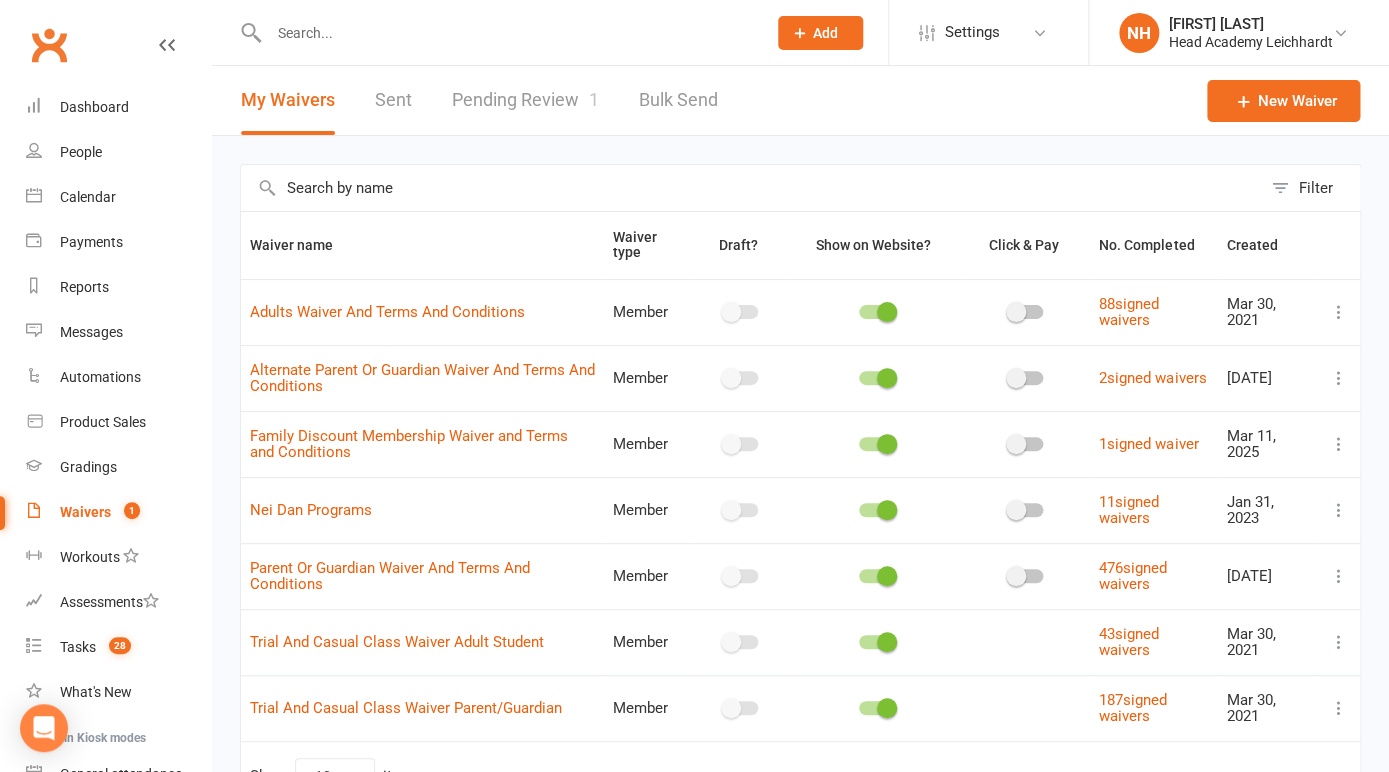 click on "Pending Review 1" at bounding box center [525, 100] 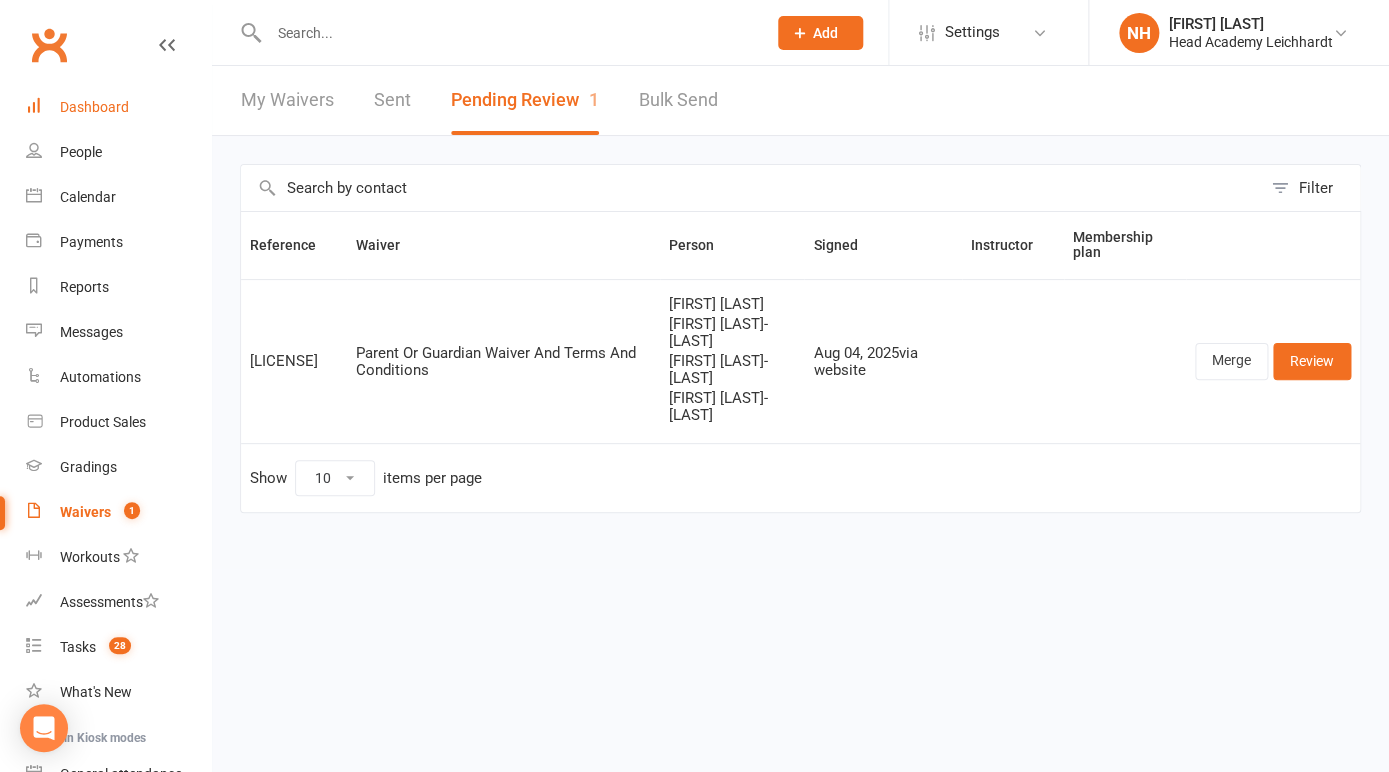 click on "Dashboard" at bounding box center (94, 107) 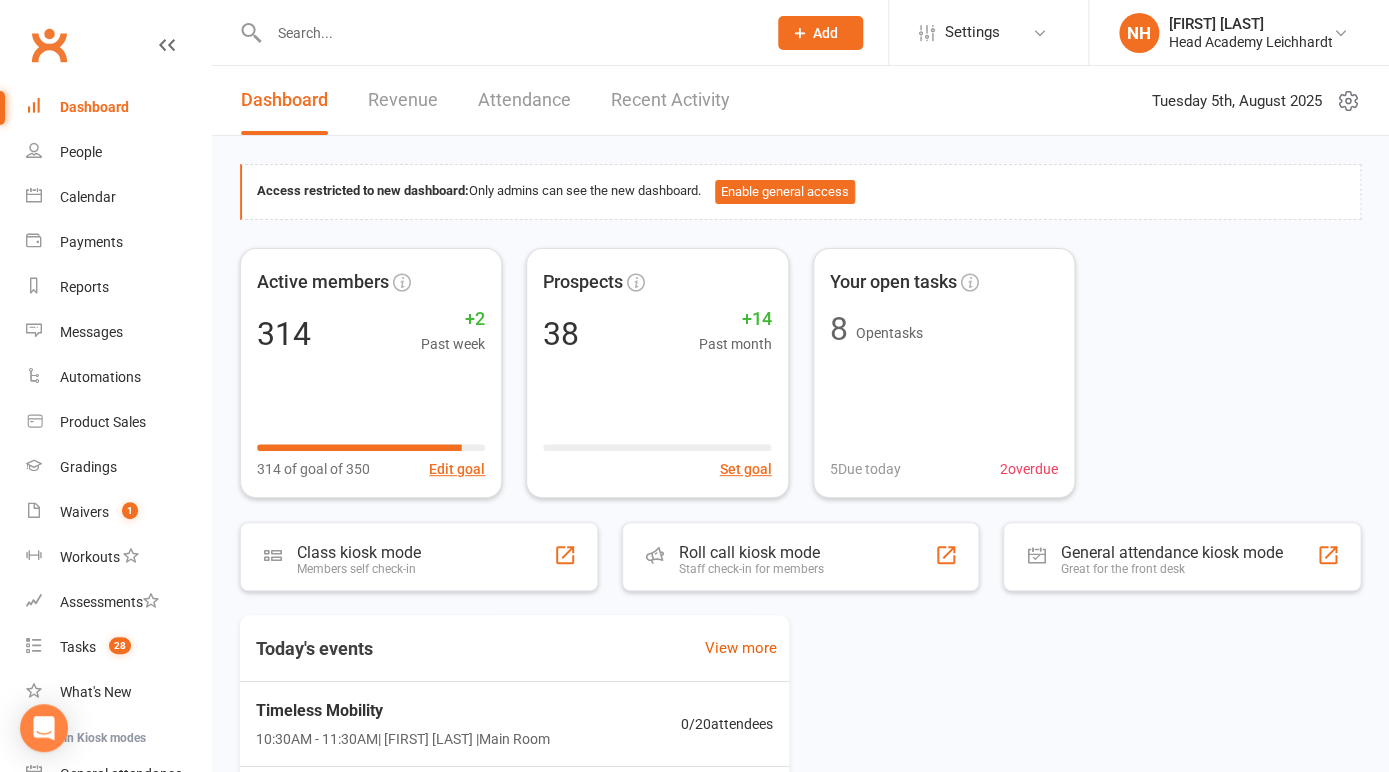click at bounding box center (507, 33) 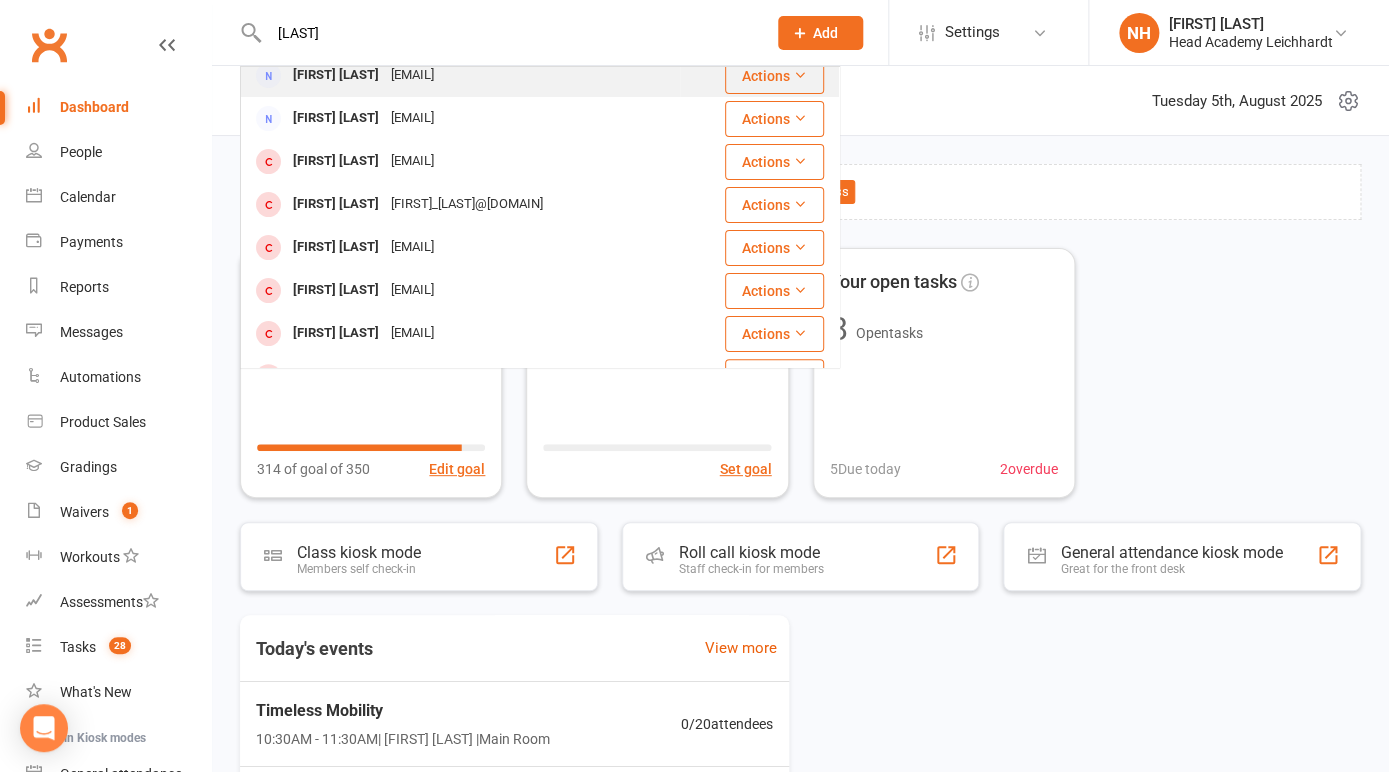 scroll, scrollTop: 0, scrollLeft: 0, axis: both 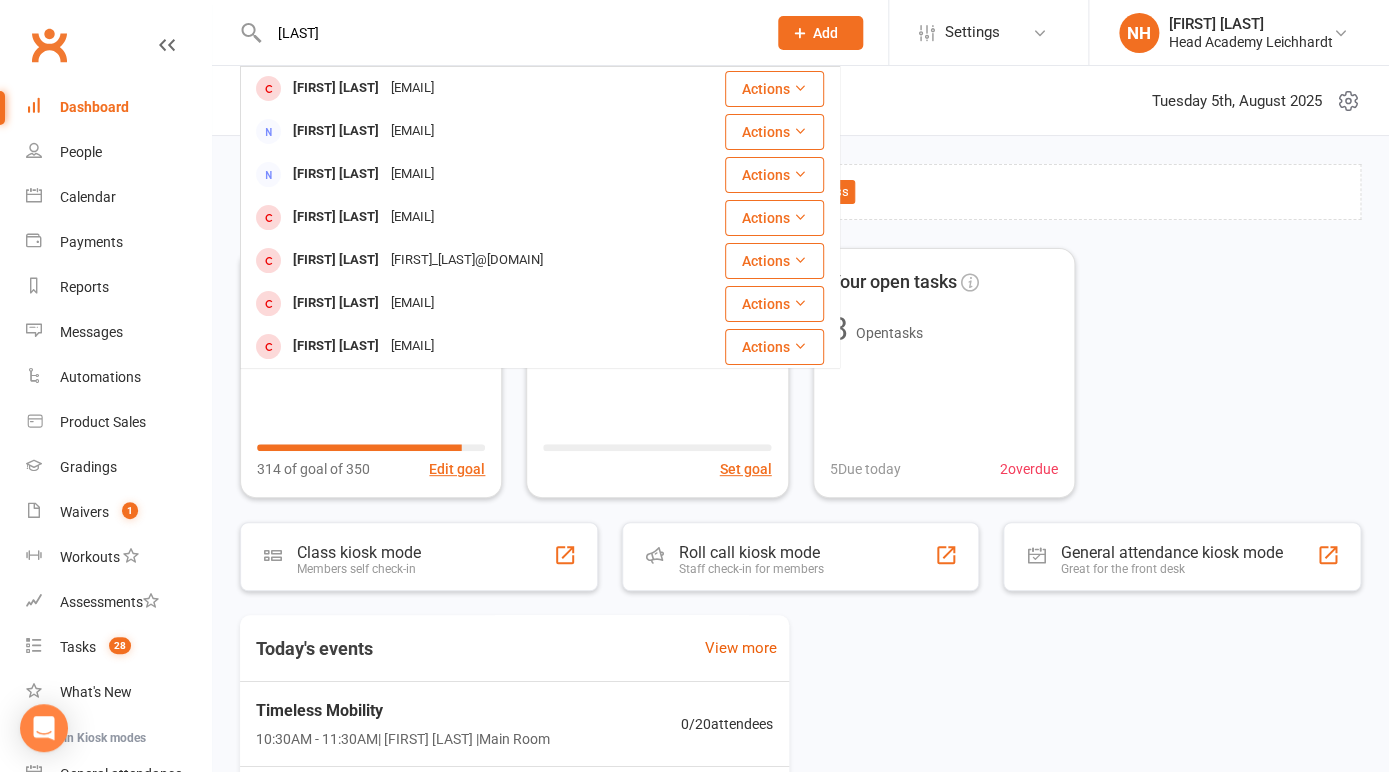 type on "lamb" 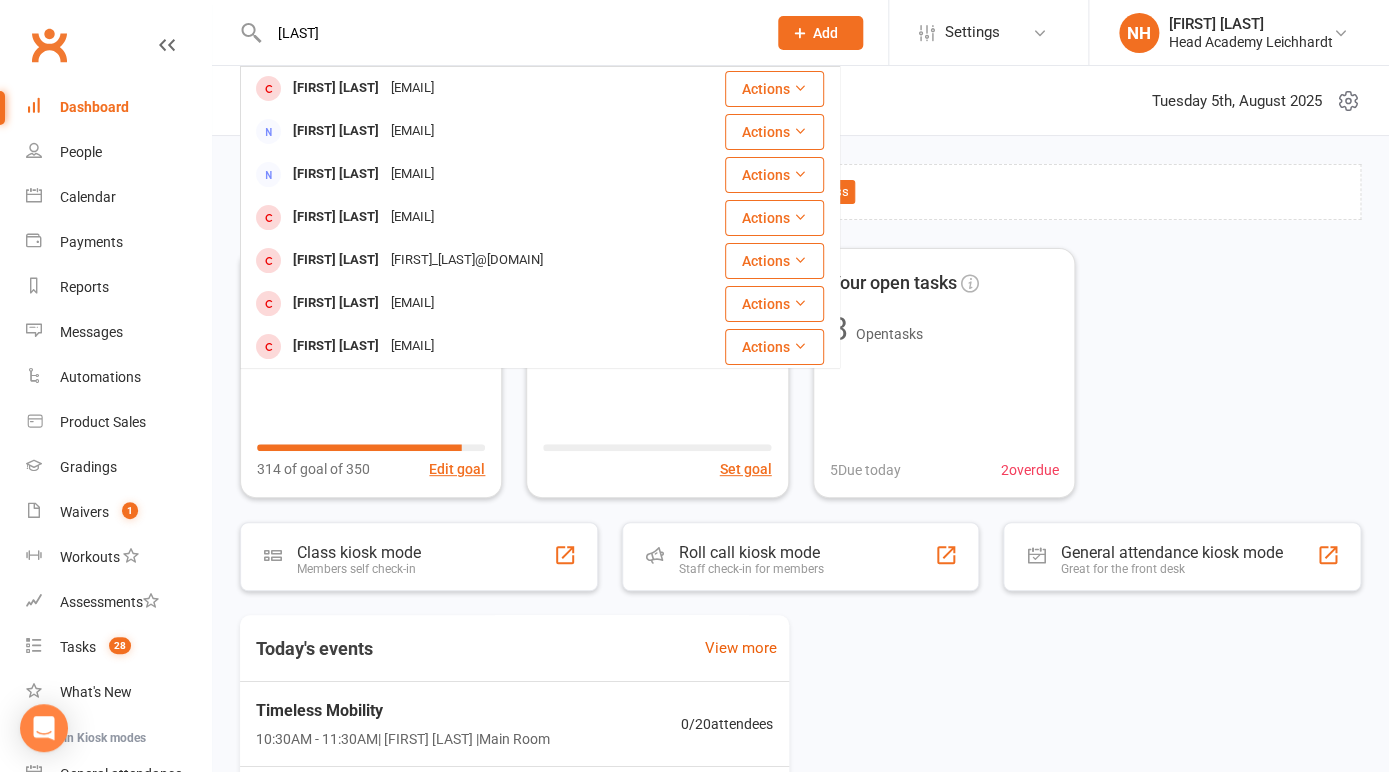 click on "Active members 314 +2 Past week 314 of goal of 350 Edit goal Prospects 38 +14 Past month Set goal Your open tasks   8 Open  tasks 5  Due today 2  overdue" at bounding box center (800, 373) 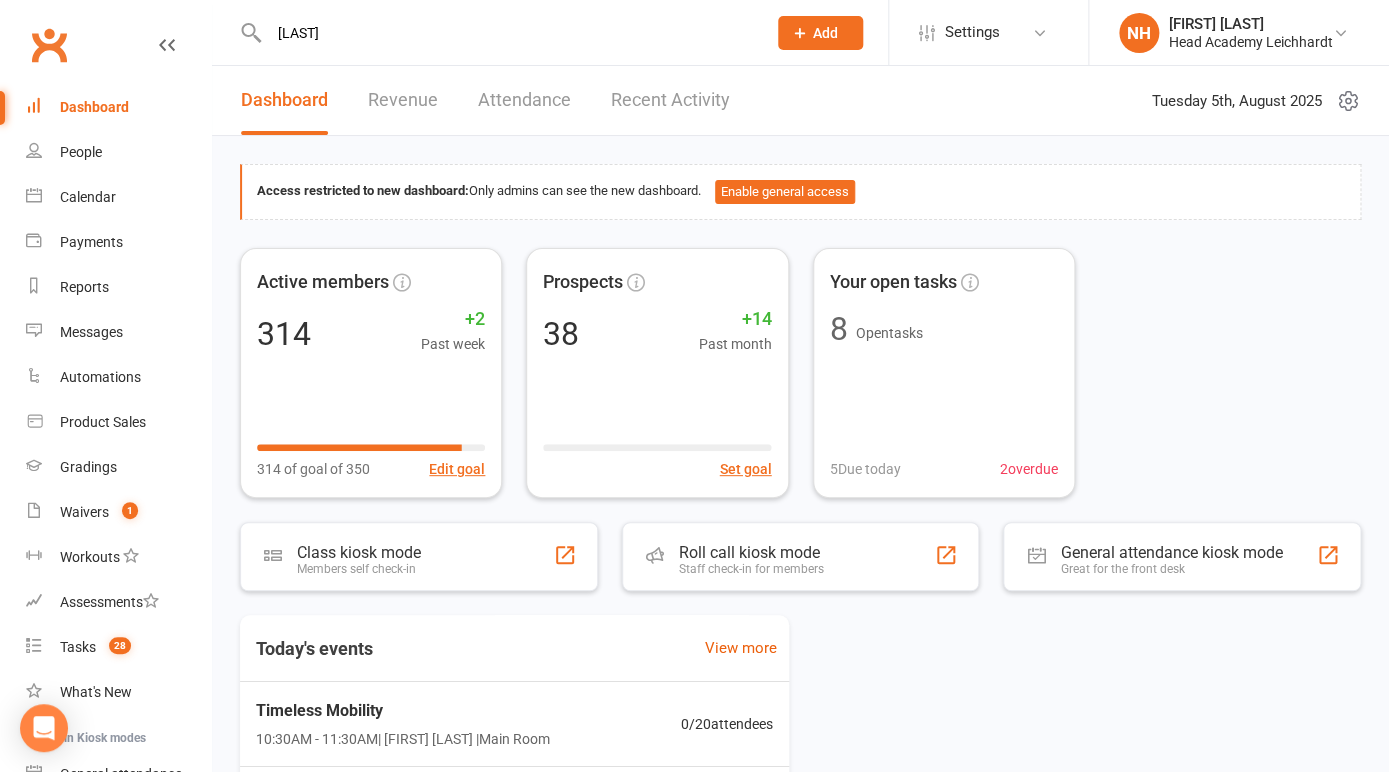 type 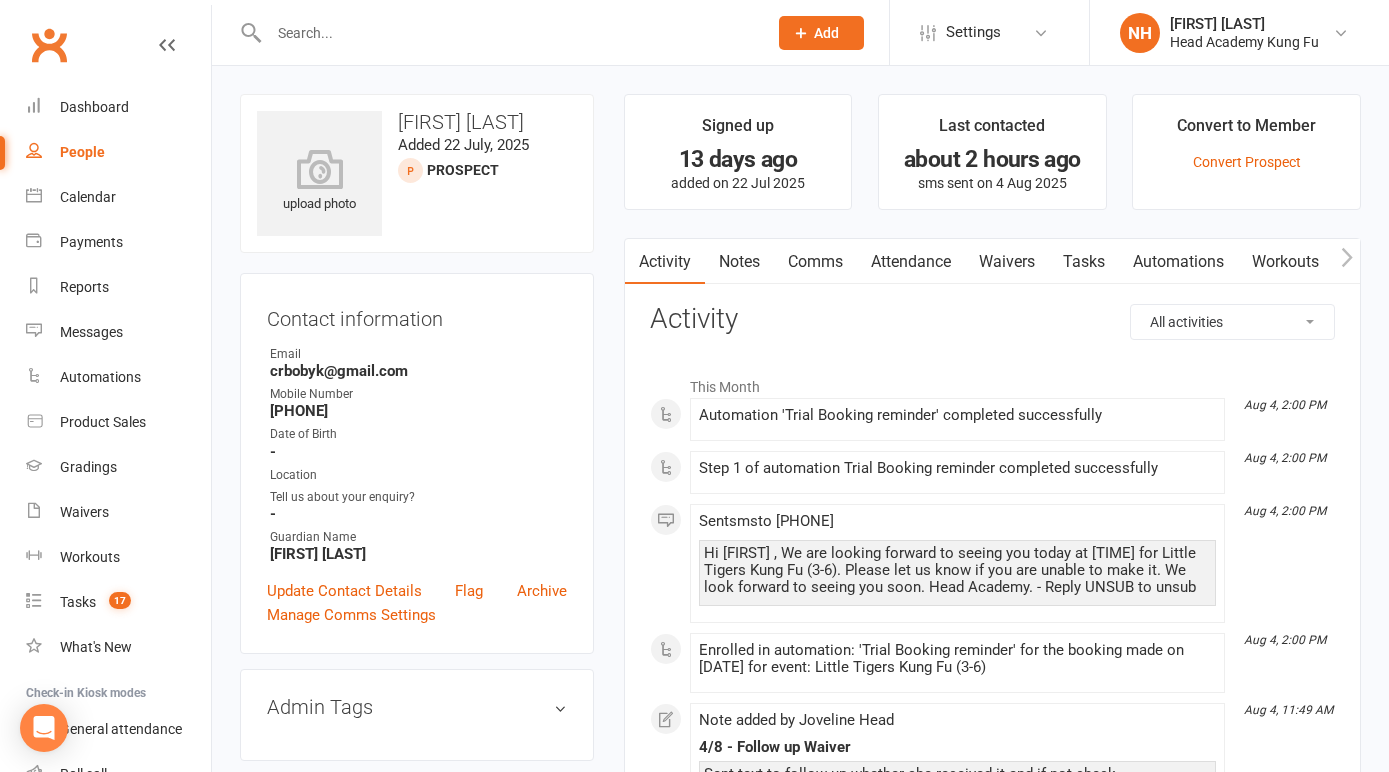 scroll, scrollTop: 0, scrollLeft: 0, axis: both 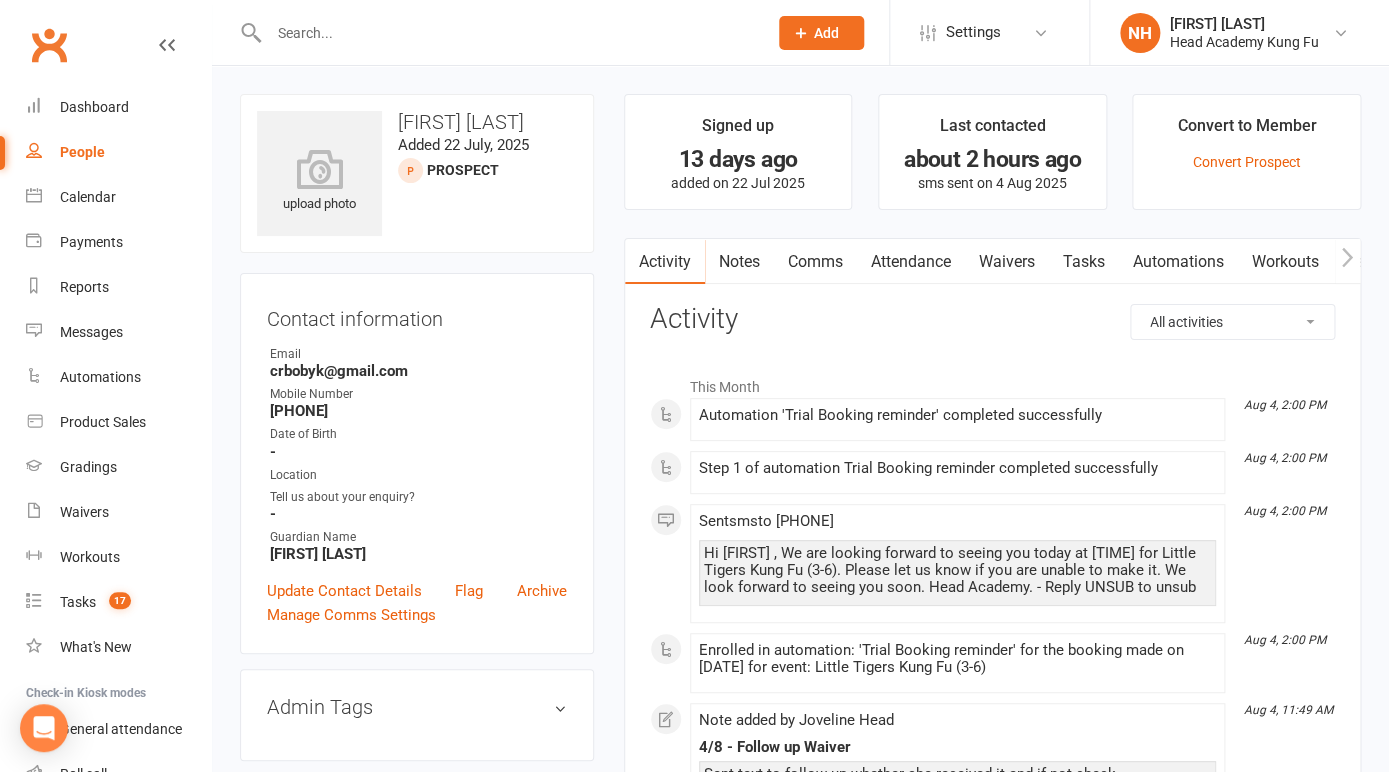click at bounding box center (496, 32) 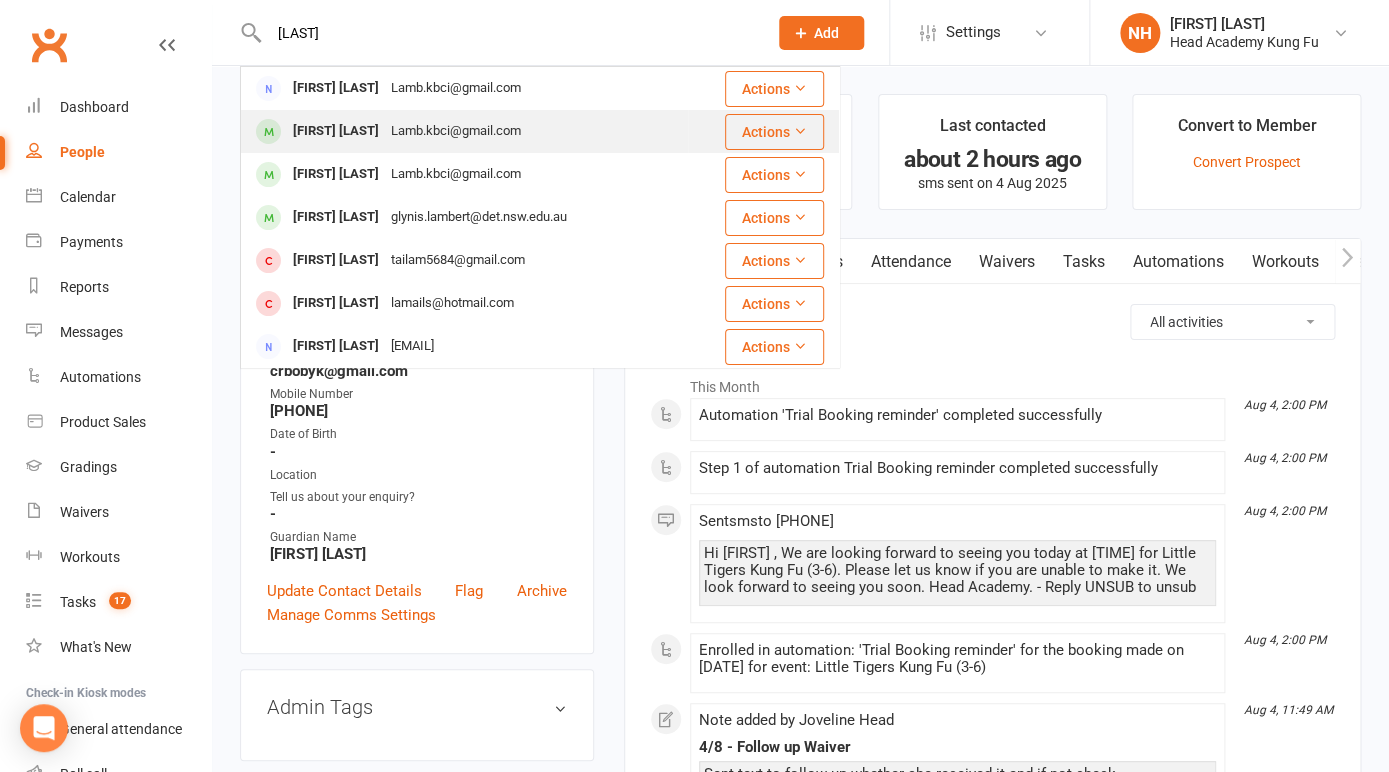 type on "[LAST]" 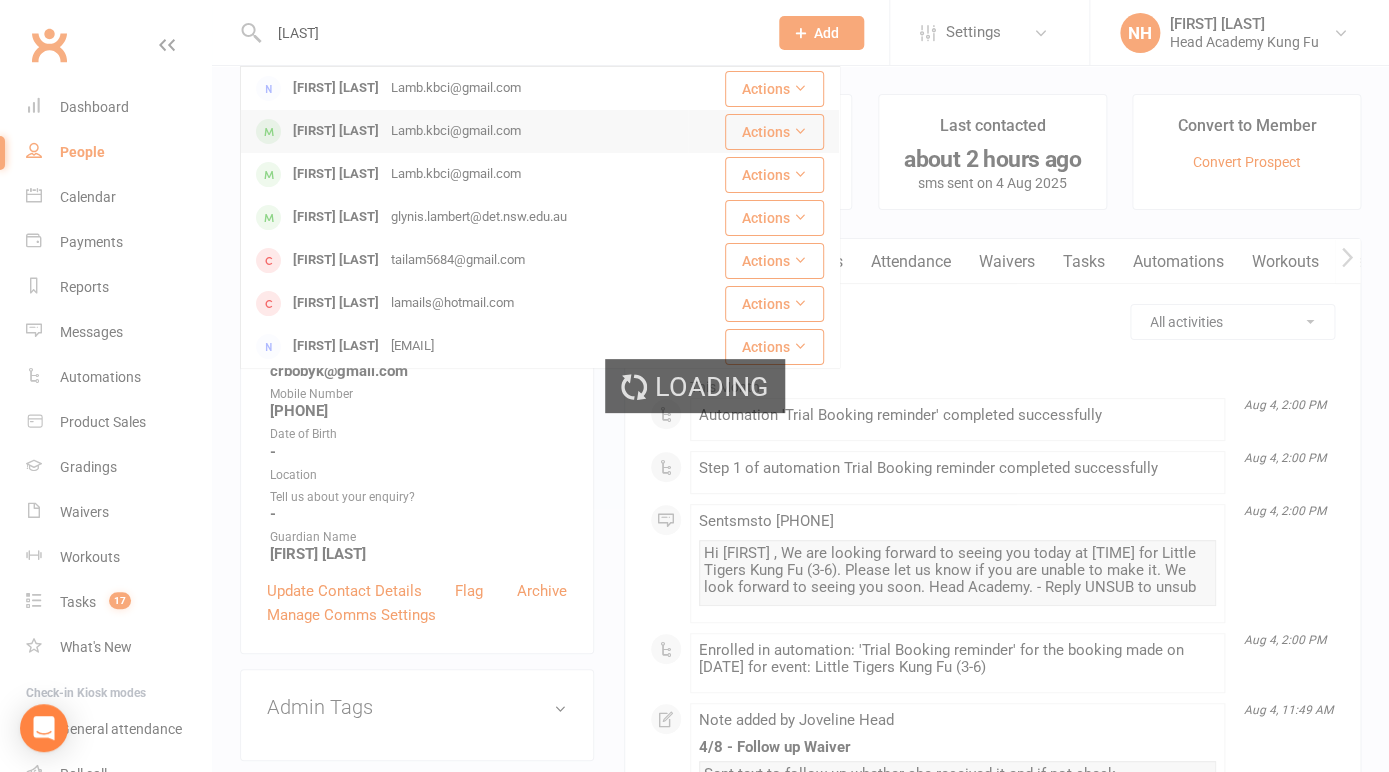 type 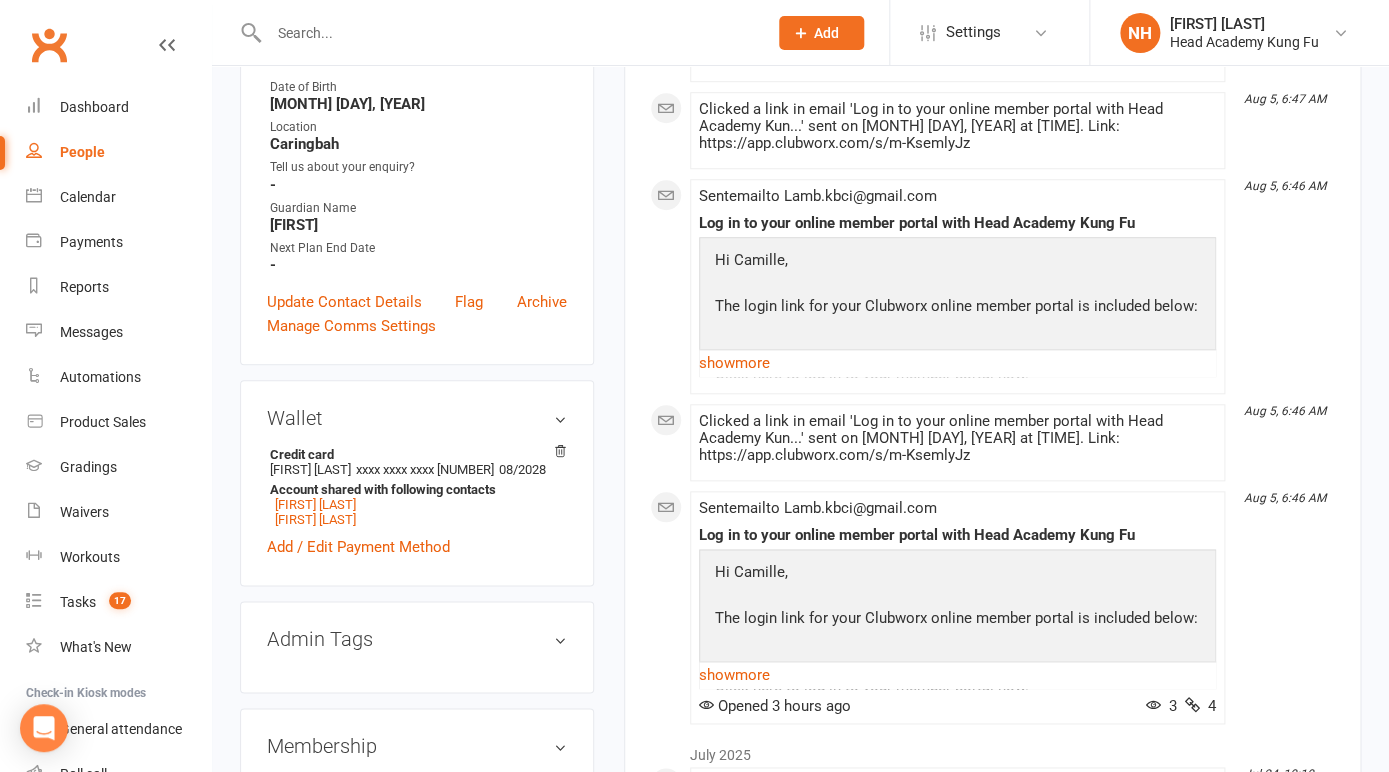 scroll, scrollTop: 454, scrollLeft: 0, axis: vertical 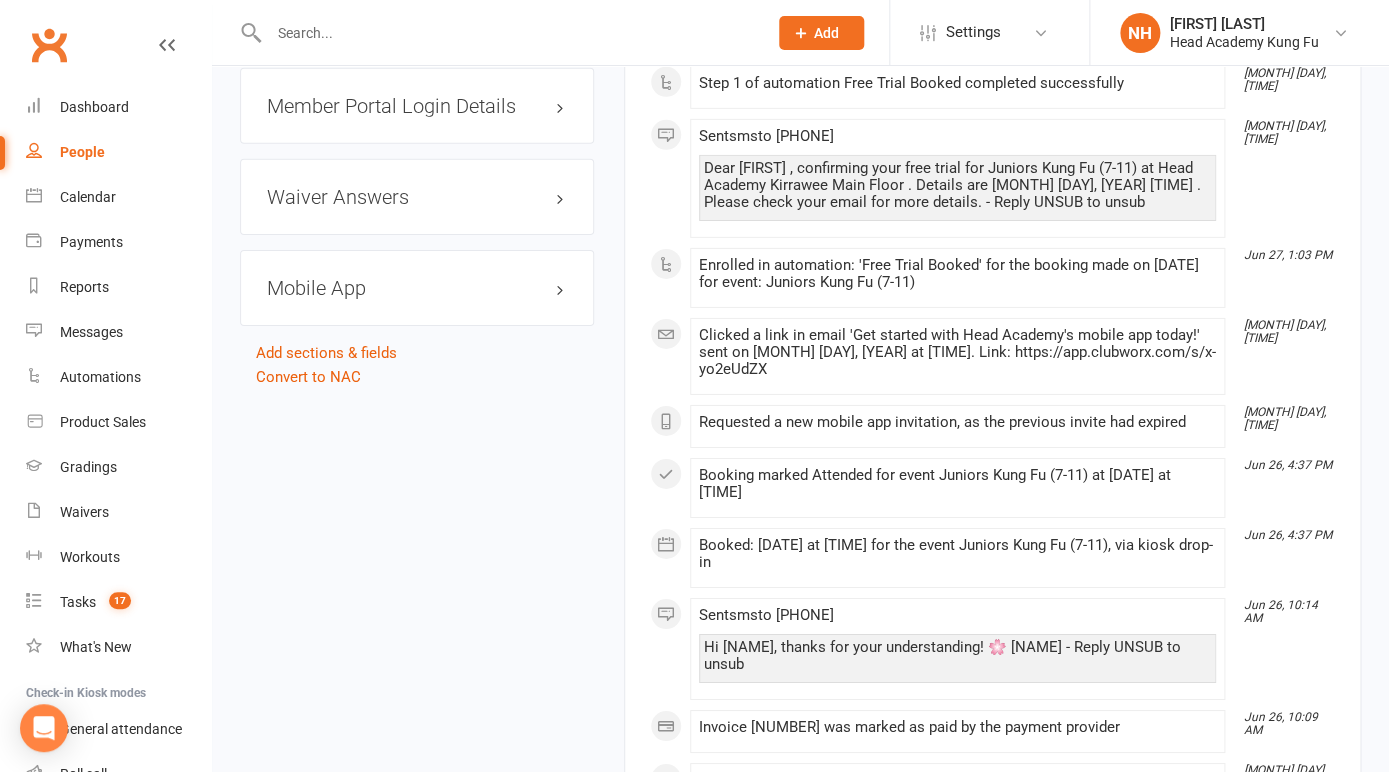 click on "Mobile App" at bounding box center [417, 288] 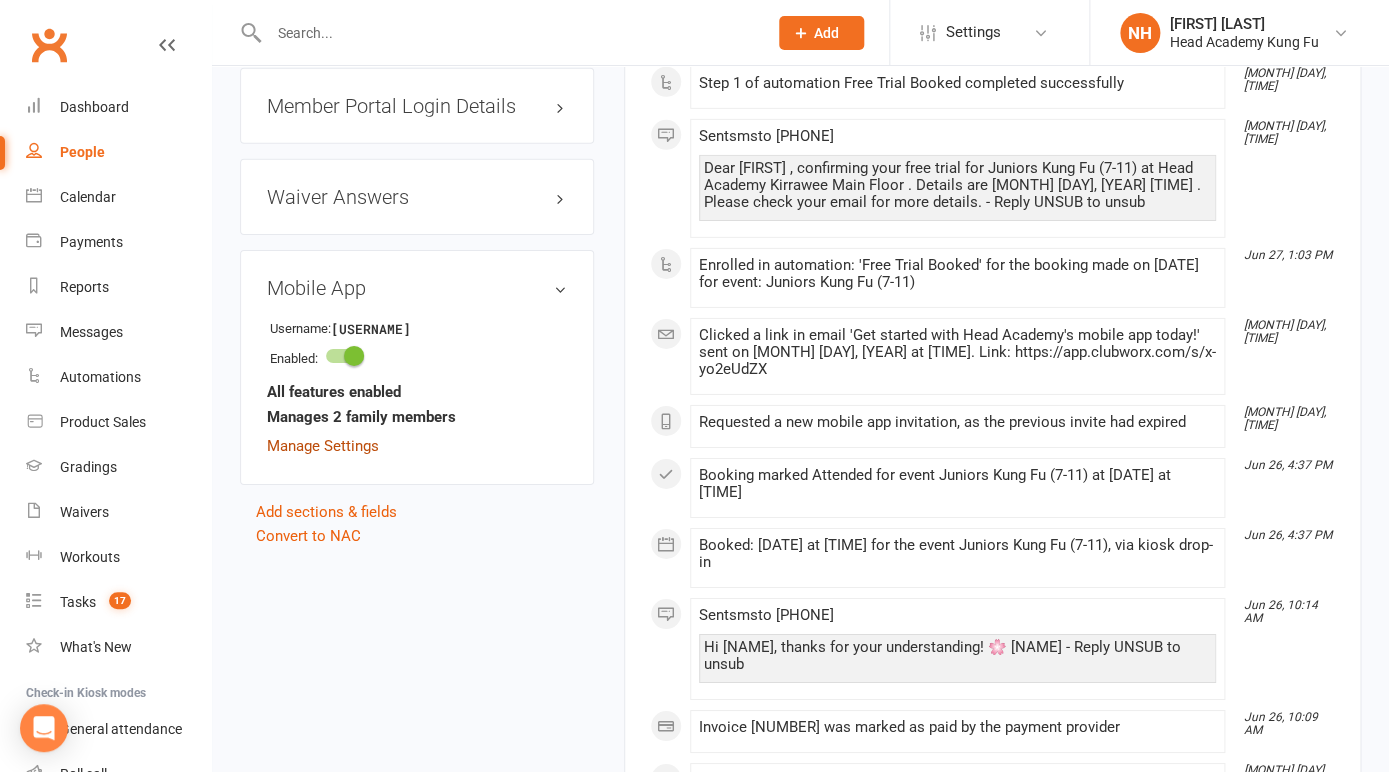 click on "Manage Settings" at bounding box center [323, 446] 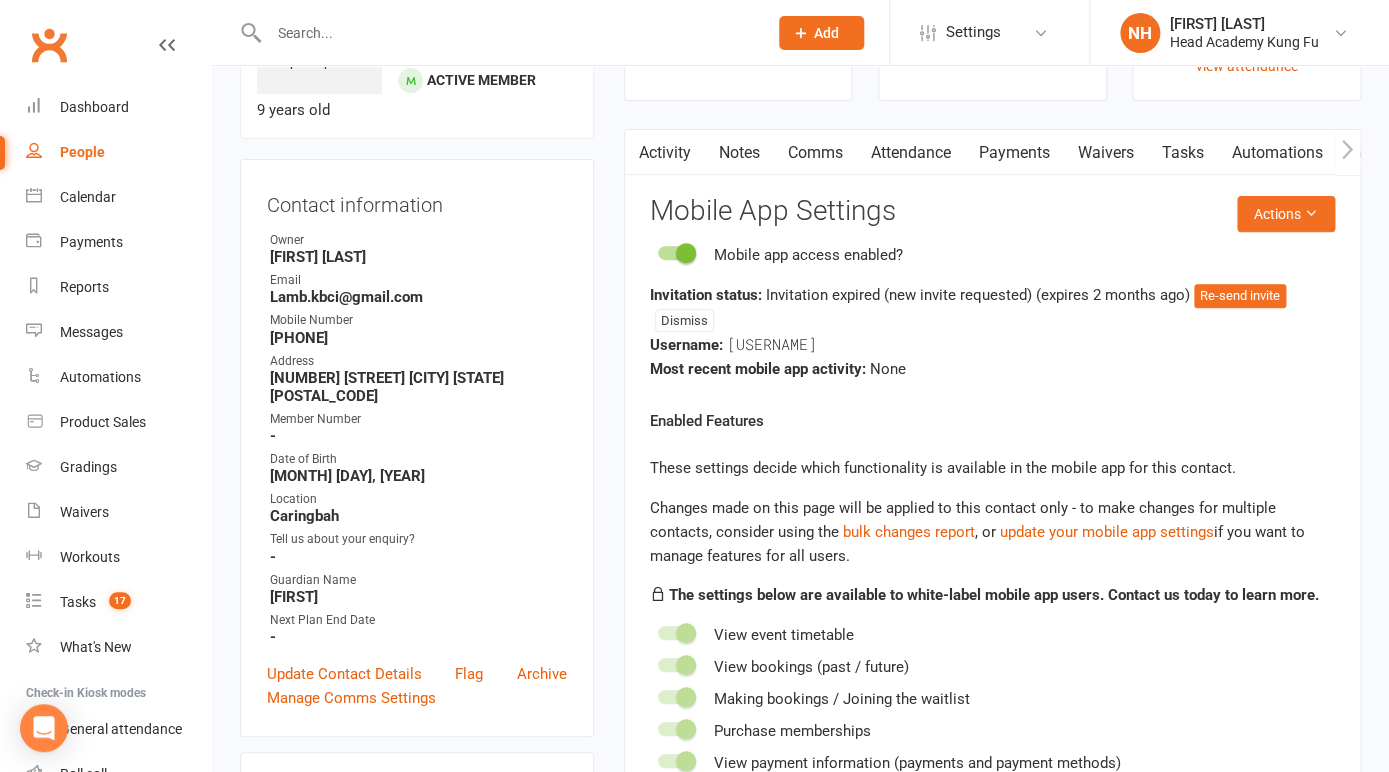 scroll, scrollTop: 134, scrollLeft: 0, axis: vertical 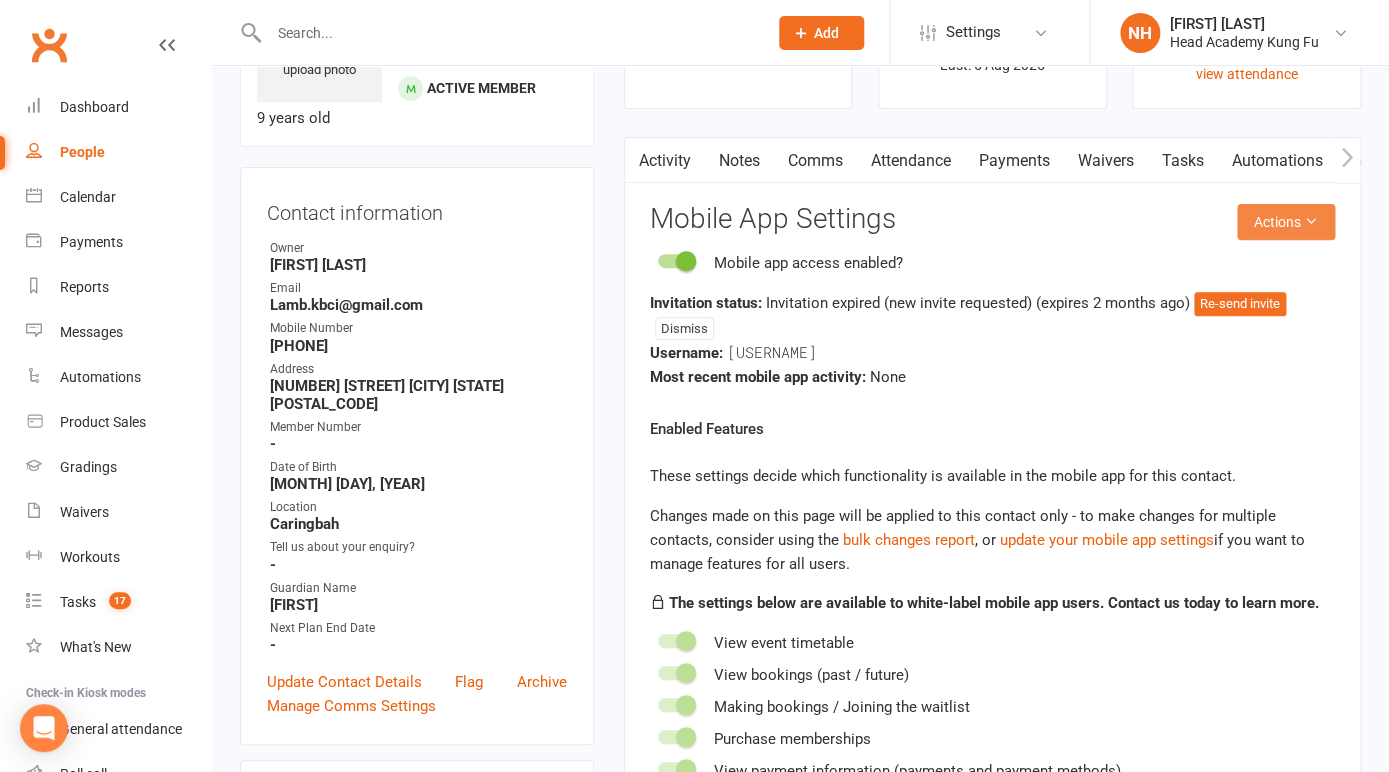 click on "Actions" at bounding box center (1286, 222) 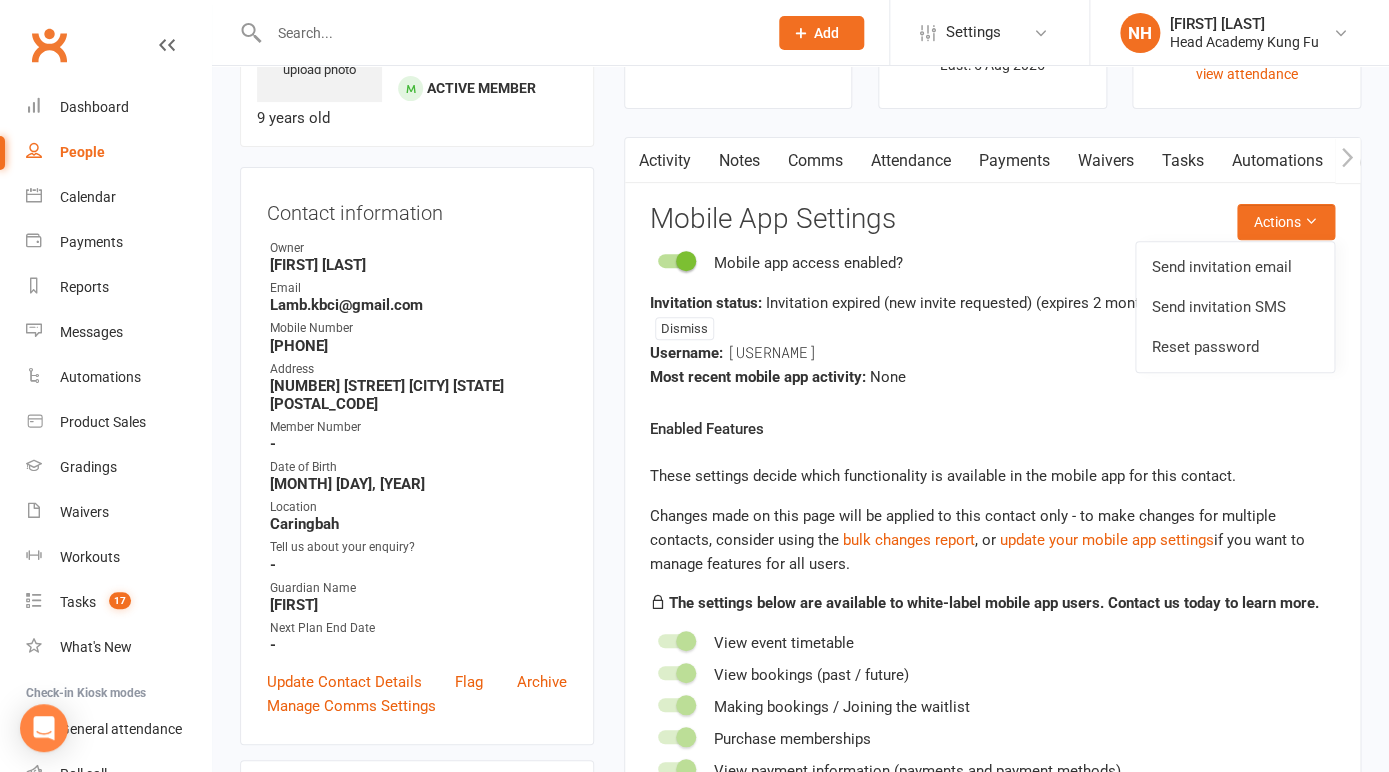 click on "Actions   Mobile App Settings Mobile app access enabled? Invitation status:   Invitation expired (new invite requested)   (expires   2 months ago )     Re-send invite   Dismiss Username:   clamb845   Most recent mobile app activity:   None Enabled Features These settings decide which functionality is available in the mobile app for this contact. Changes made on this page will be applied to this contact only - to make changes for multiple contacts, consider using the   bulk changes report , or   update your mobile app settings  if you want to manage features for all users.   The settings below are available to white-label mobile app users. Contact us today to learn more. View event timetable View bookings (past / future) Making bookings / Joining the waitlist Purchase memberships View payment information (payments and payment methods) Workouts (view / perform) Martial Arts Styles and Ranks ID Card Family Members Family member Has their own mobile app login? Manageable by this contact? Yes Ilaria Lamb (Sibling)" at bounding box center (992, 729) 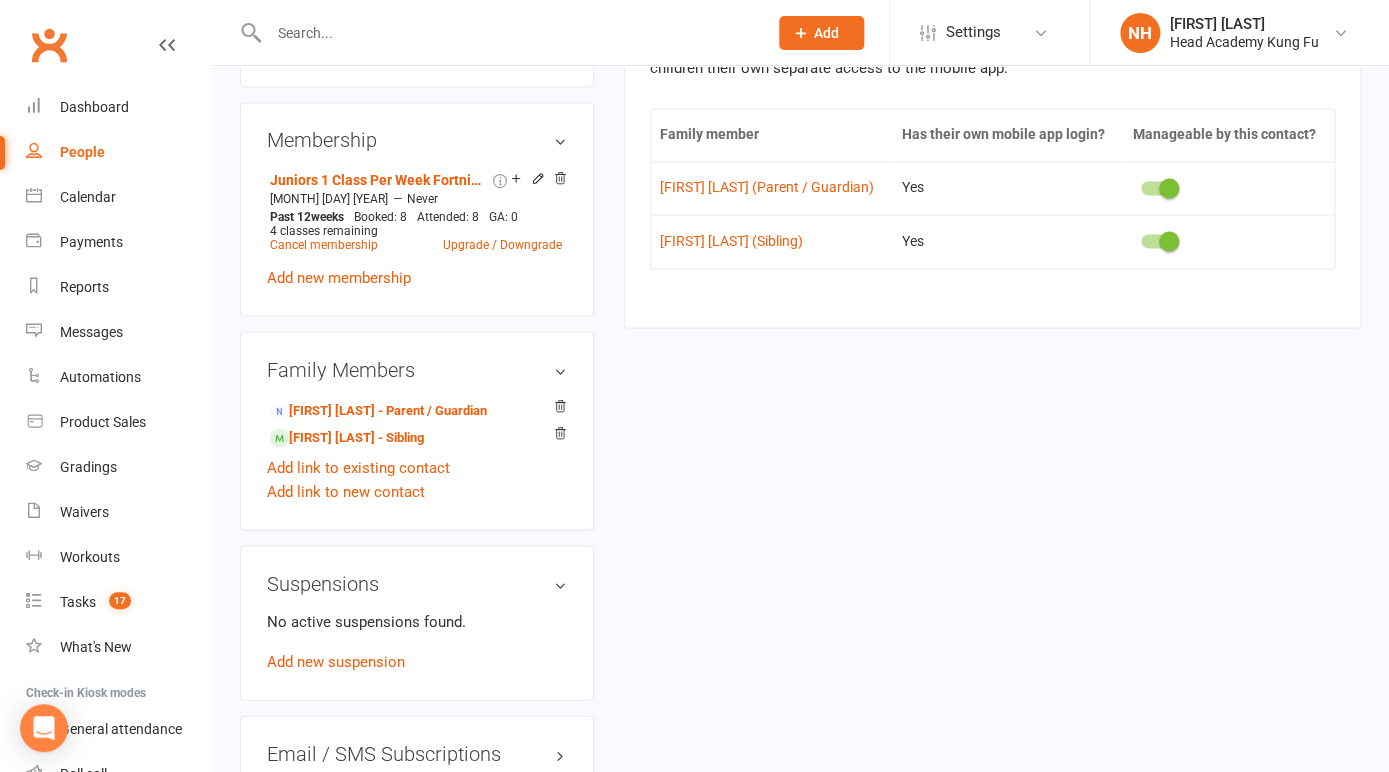 scroll, scrollTop: 1156, scrollLeft: 0, axis: vertical 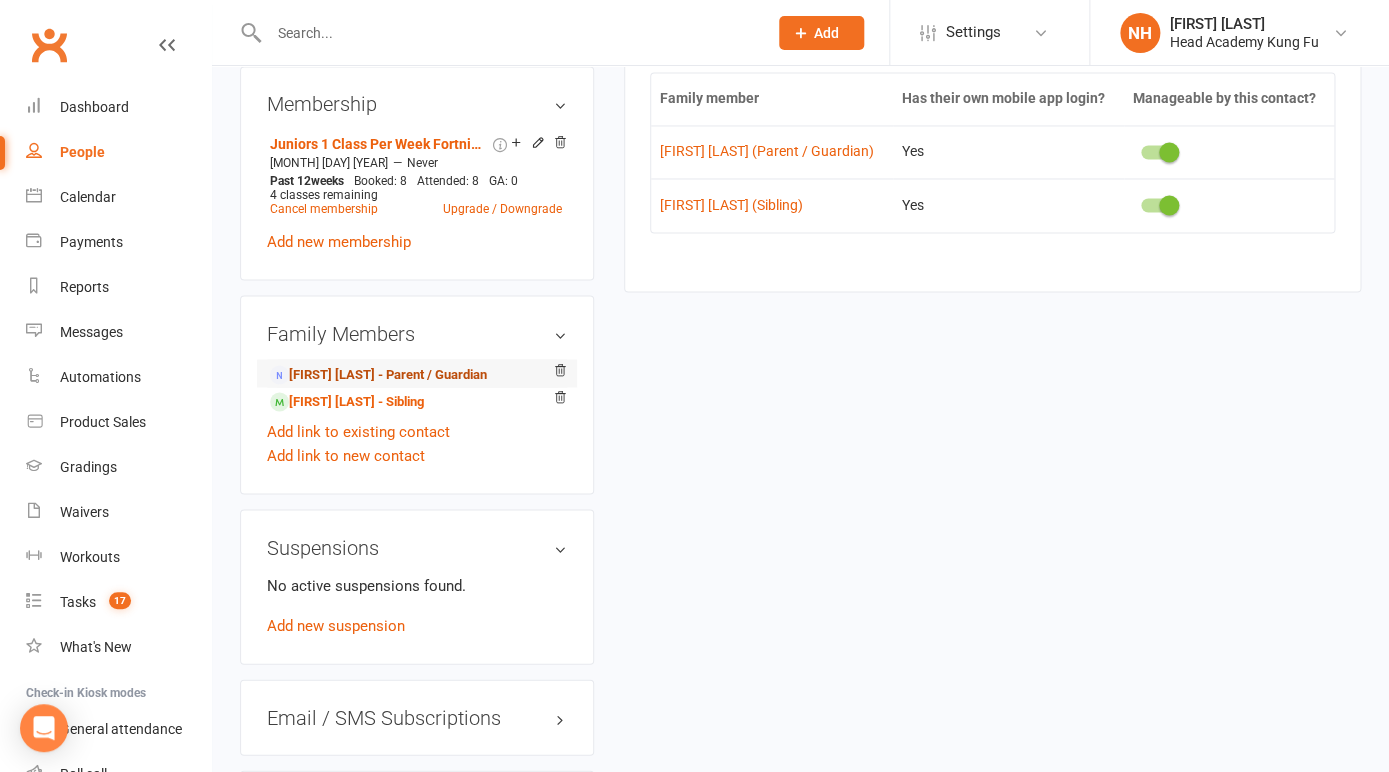 click on "Kristen Lamb - Parent / Guardian" at bounding box center [378, 374] 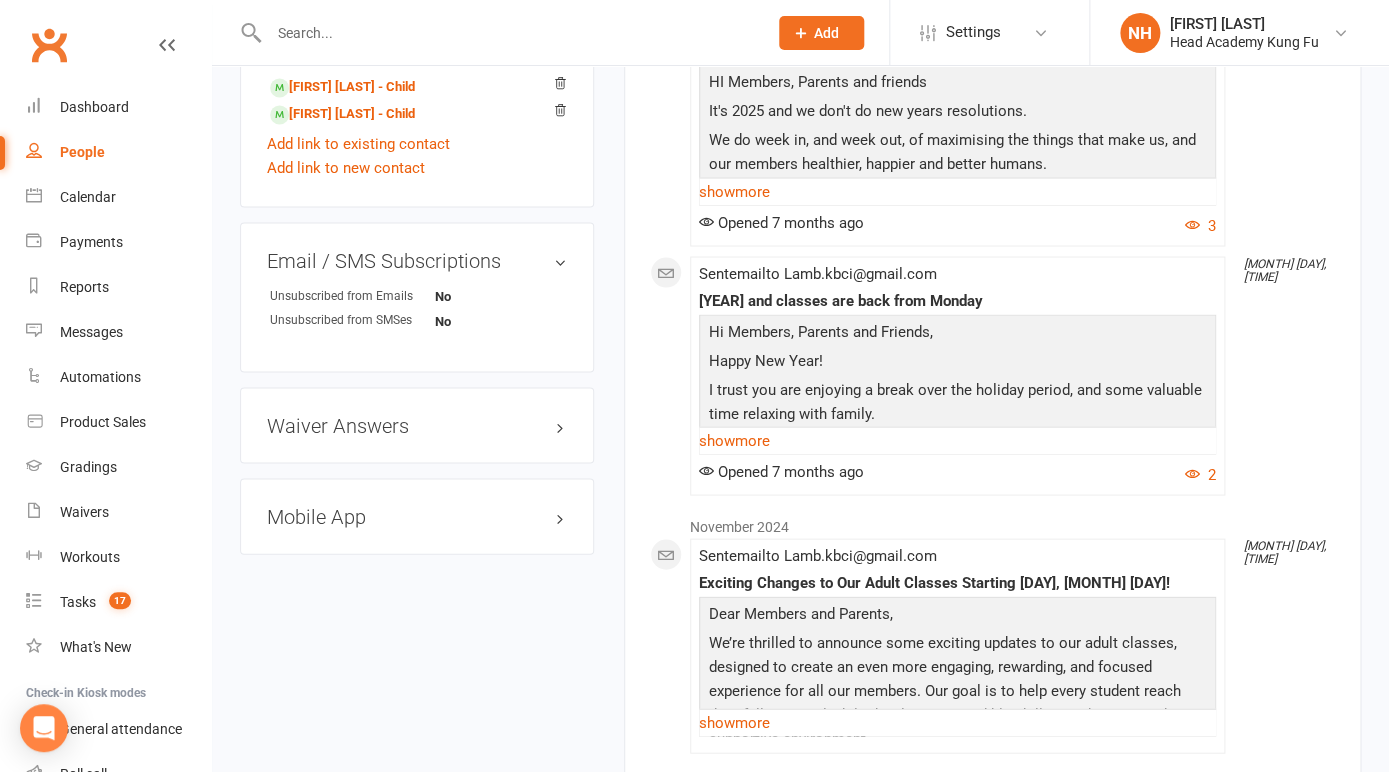 scroll, scrollTop: 1172, scrollLeft: 0, axis: vertical 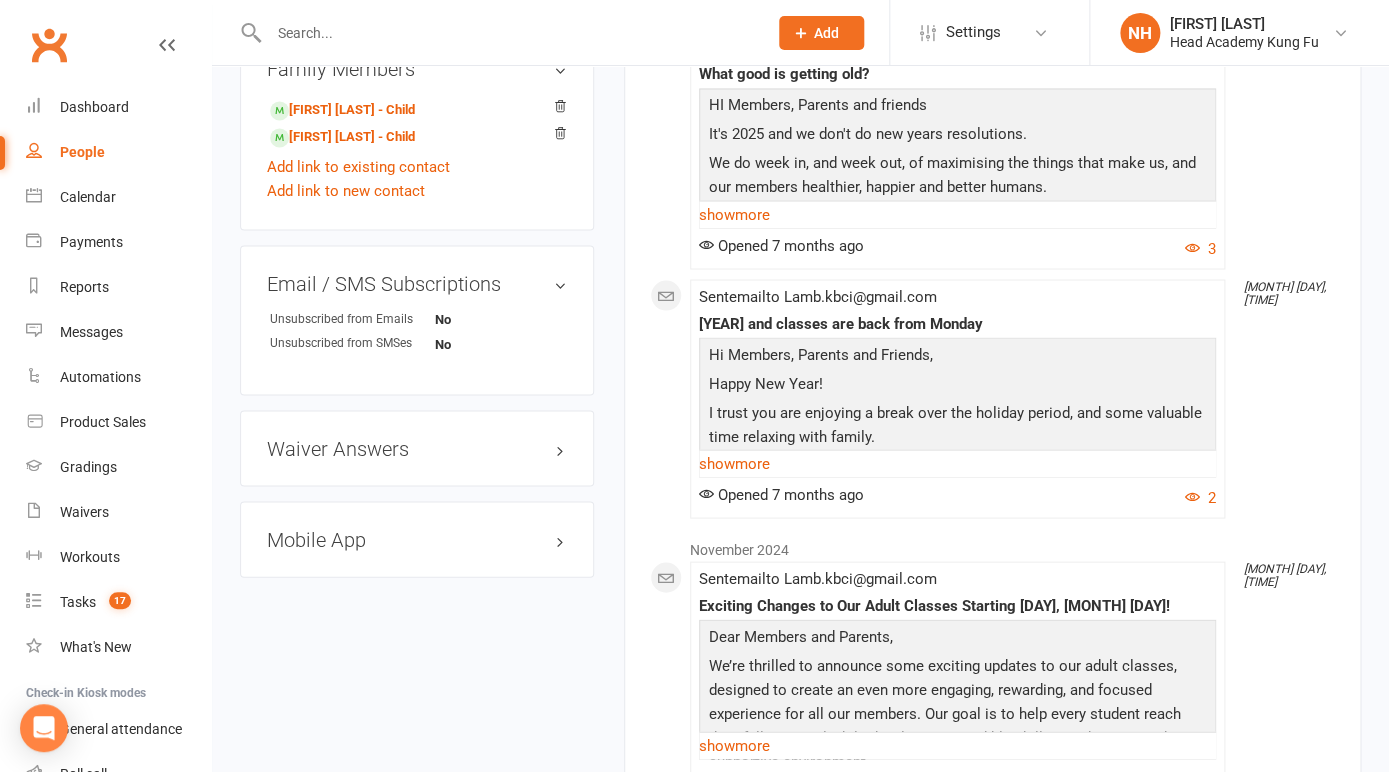 click on "Mobile App" at bounding box center (417, 539) 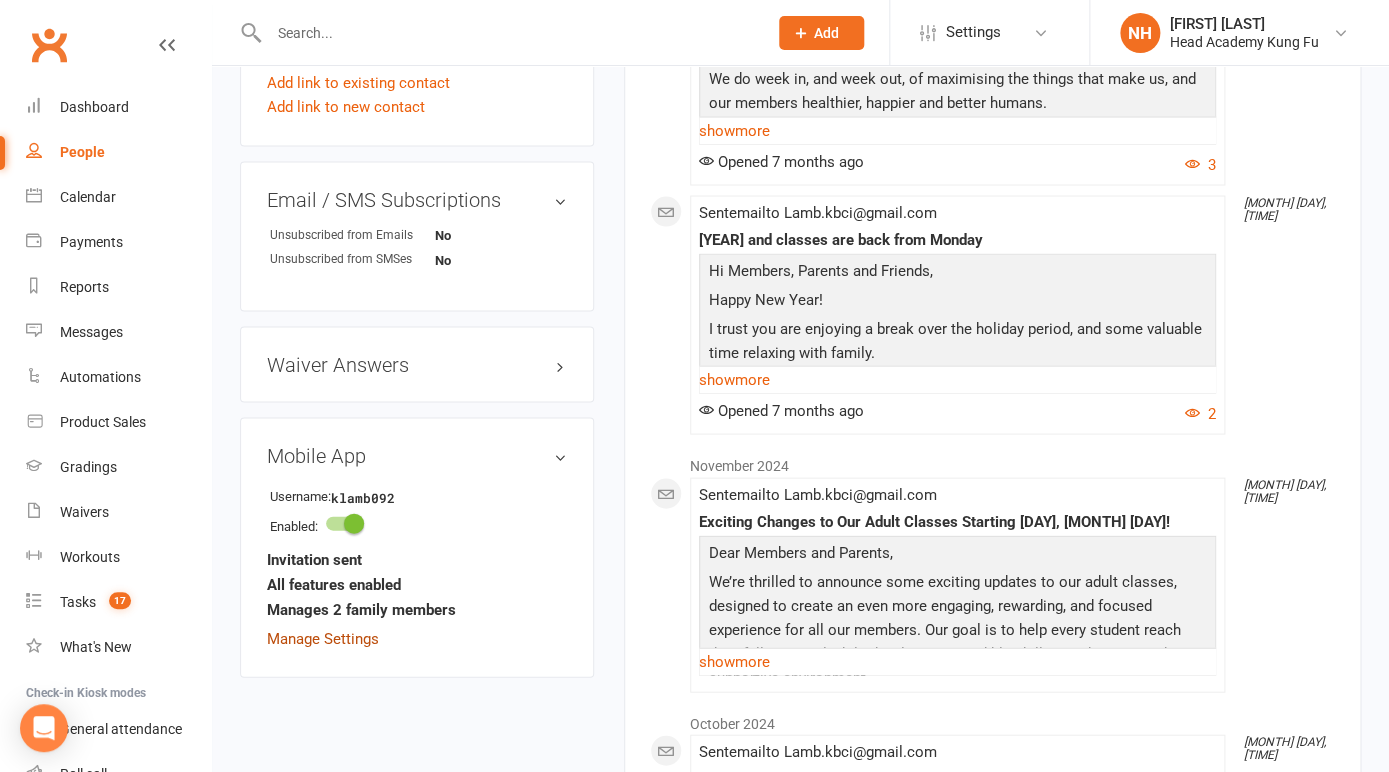 click on "Manage Settings" at bounding box center (323, 638) 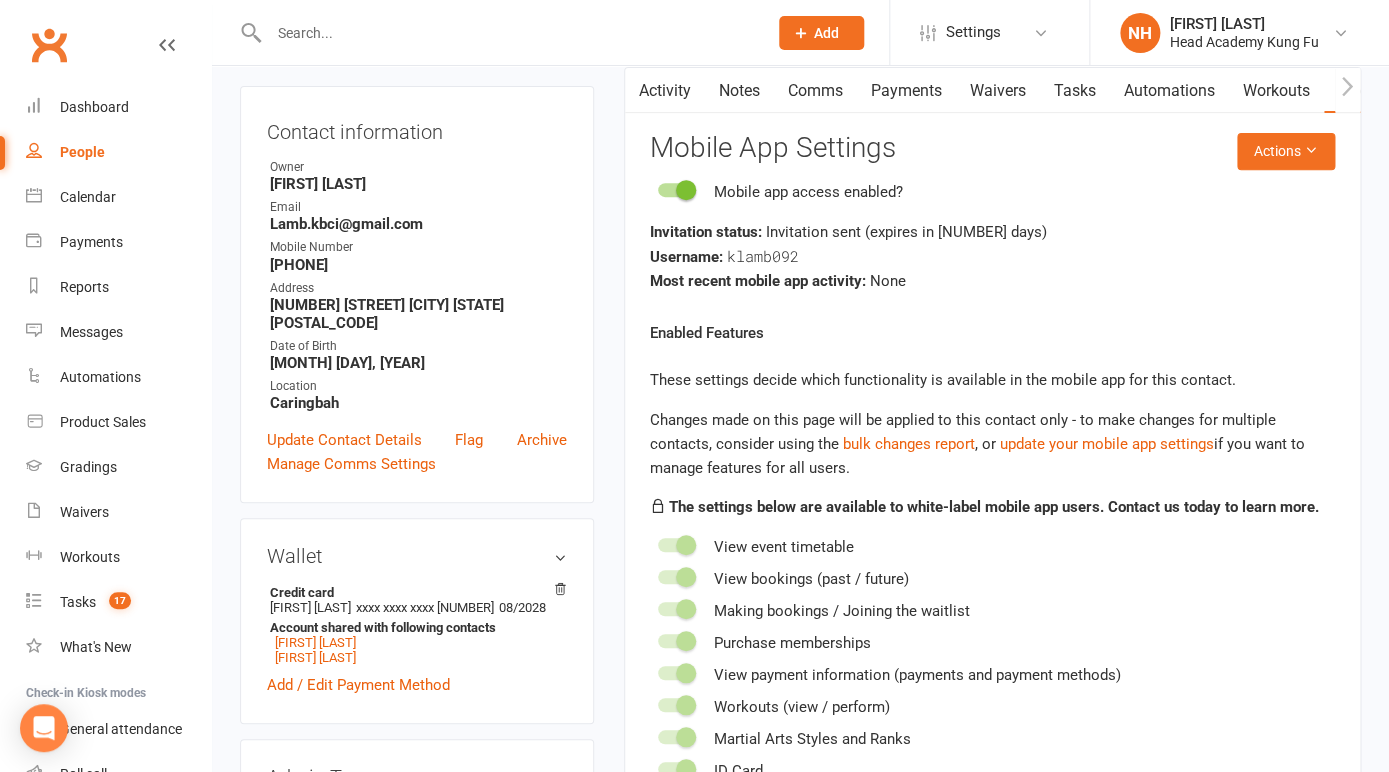 scroll, scrollTop: 0, scrollLeft: 0, axis: both 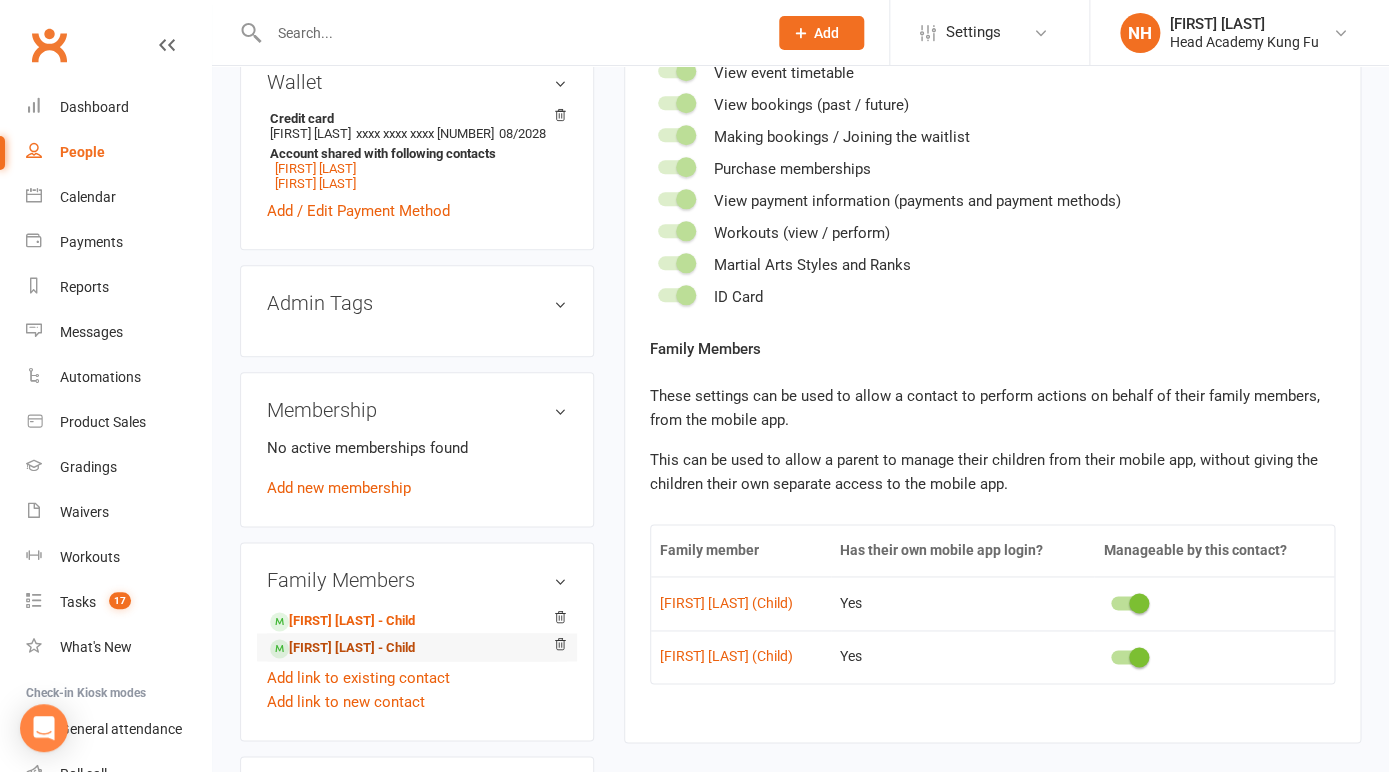 click on "Ilaria Lamb - Child" at bounding box center [342, 648] 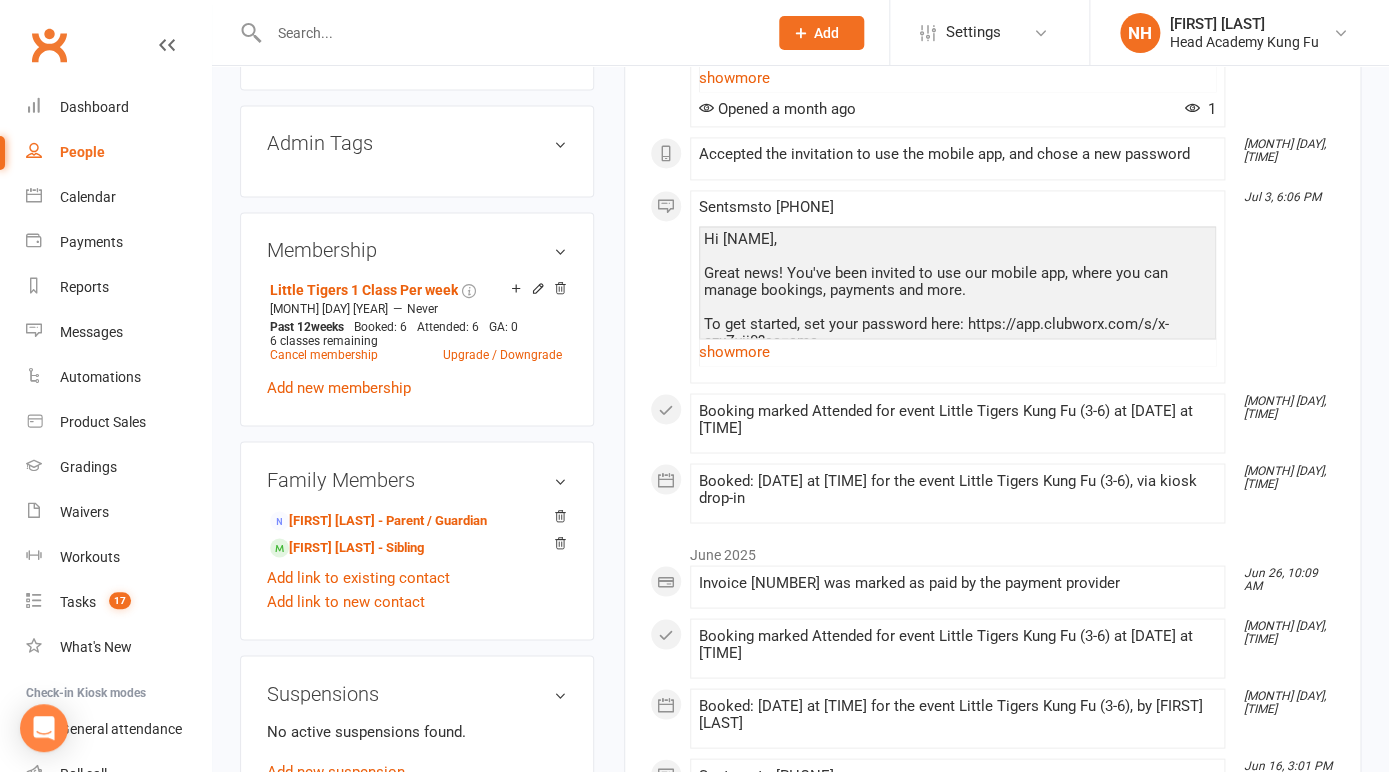scroll, scrollTop: 1014, scrollLeft: 0, axis: vertical 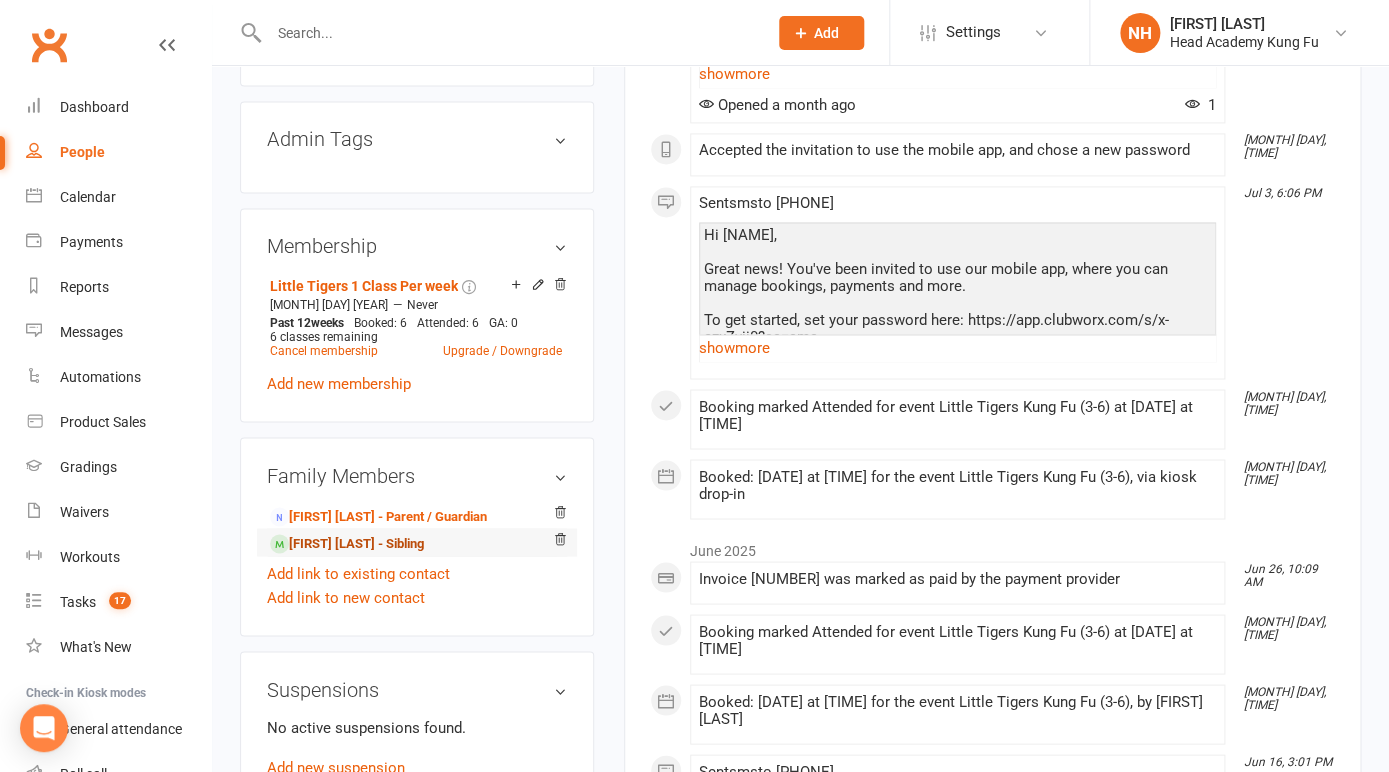 click on "Camille Lamb - Sibling" at bounding box center [347, 543] 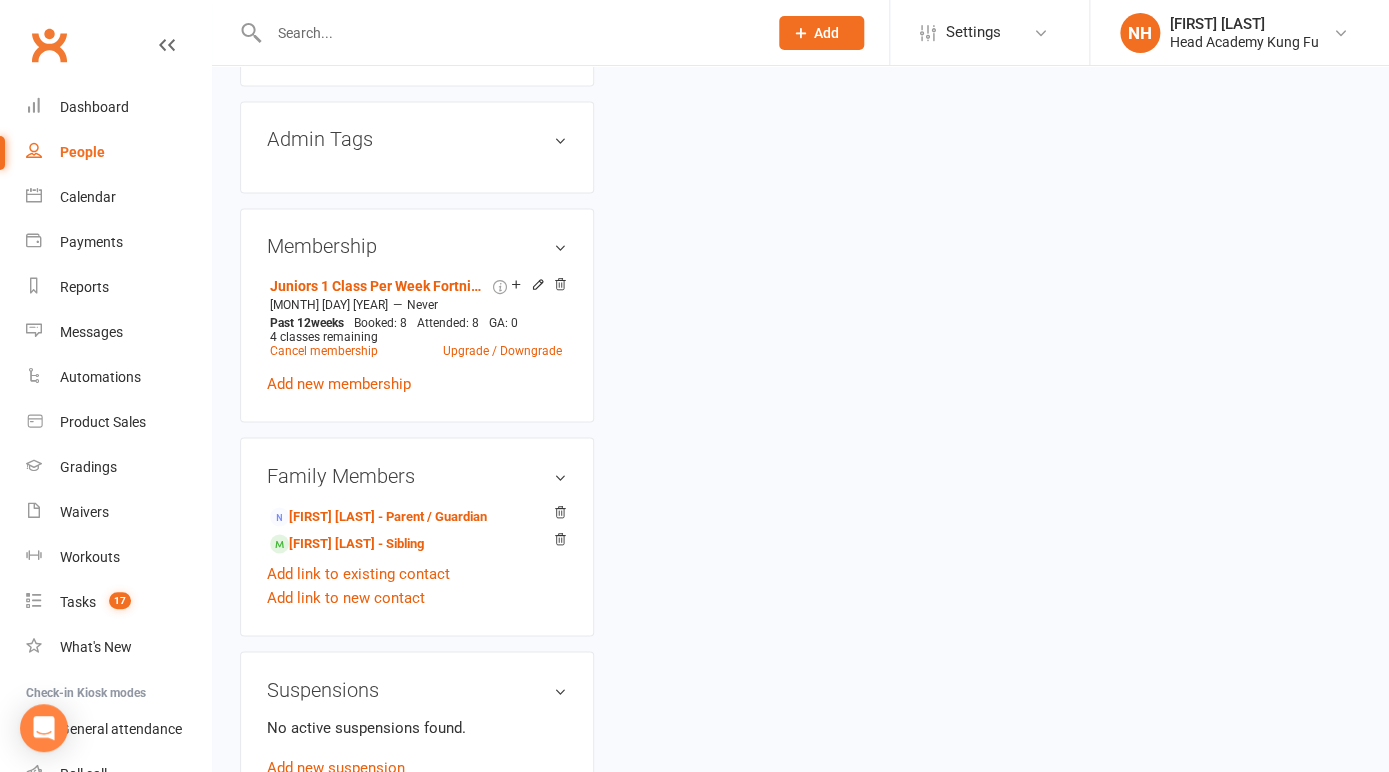 scroll, scrollTop: 0, scrollLeft: 0, axis: both 